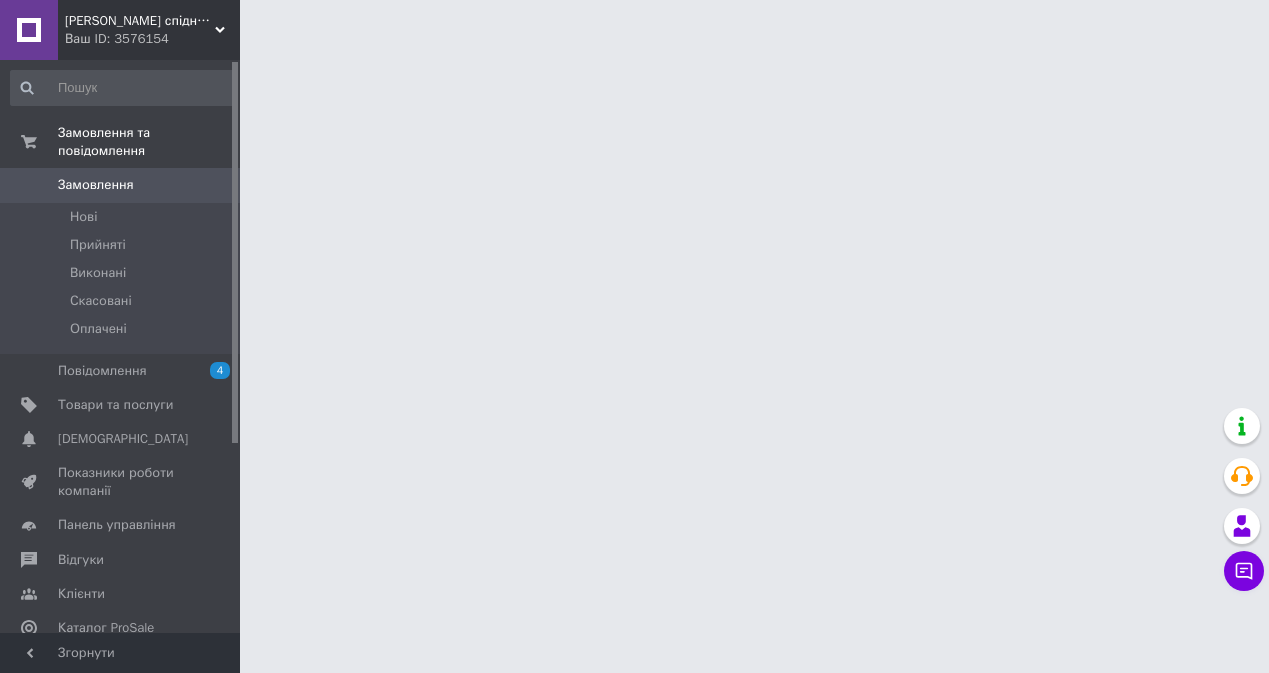 scroll, scrollTop: 0, scrollLeft: 0, axis: both 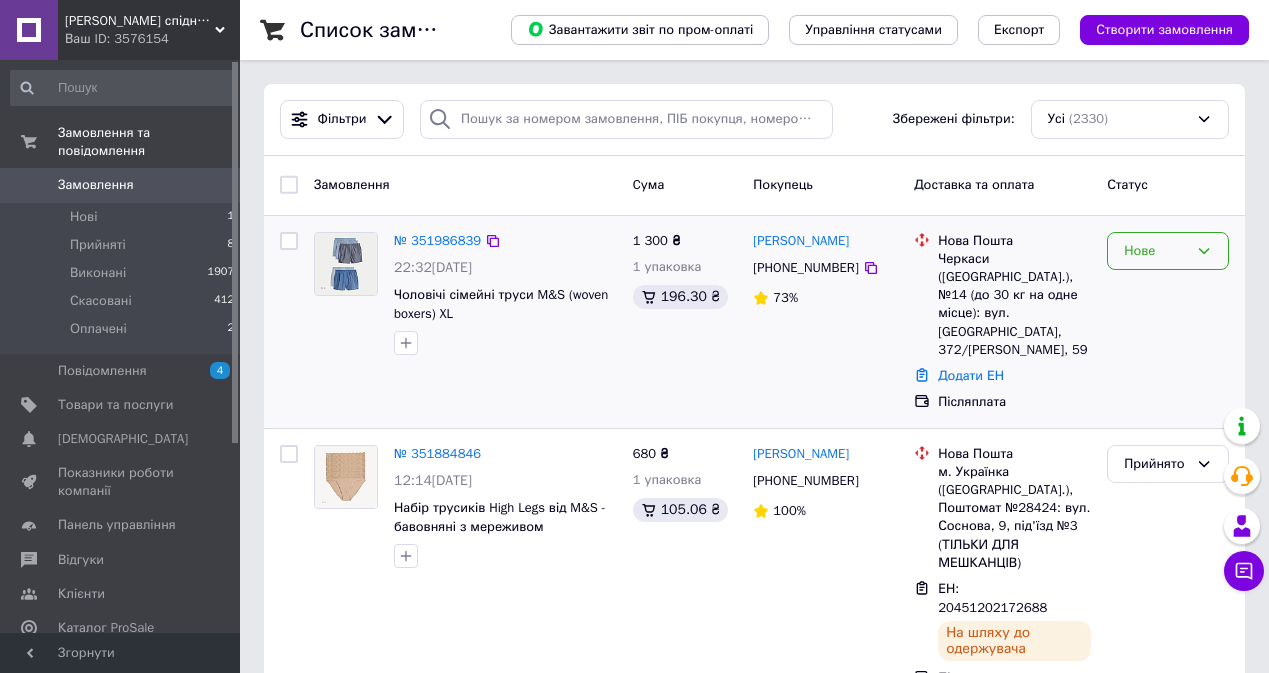 click on "Нове" at bounding box center [1168, 251] 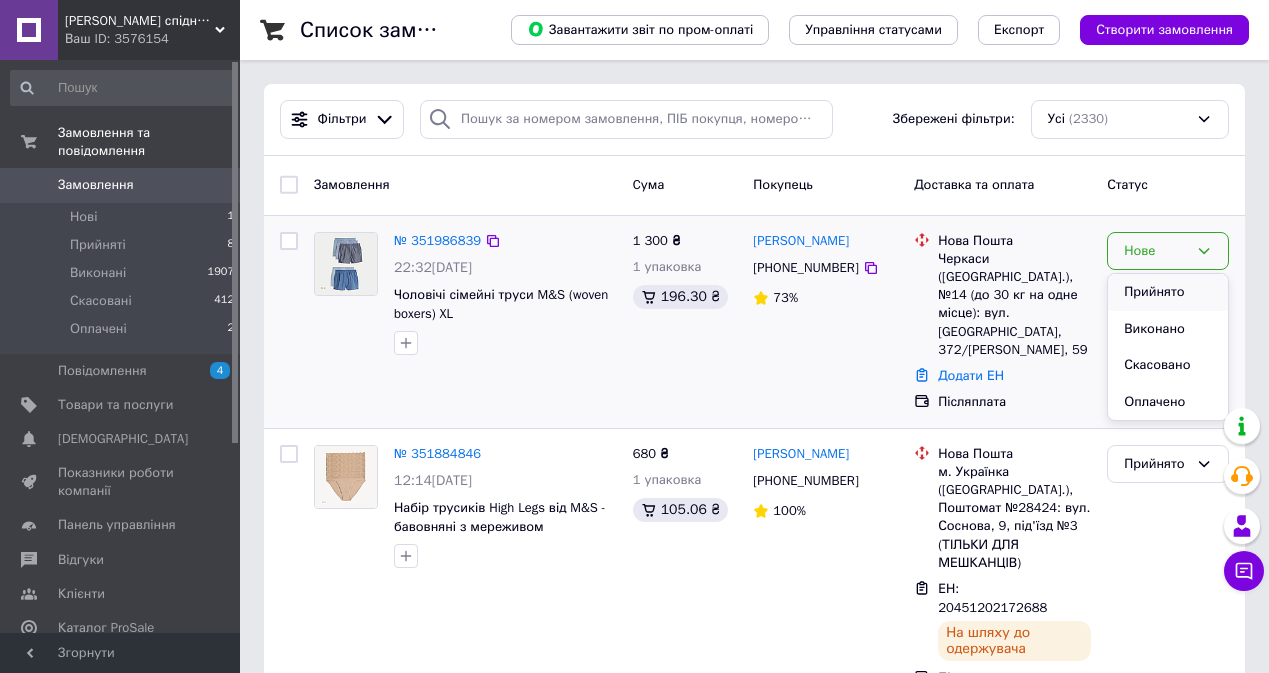 click on "Прийнято" at bounding box center [1168, 292] 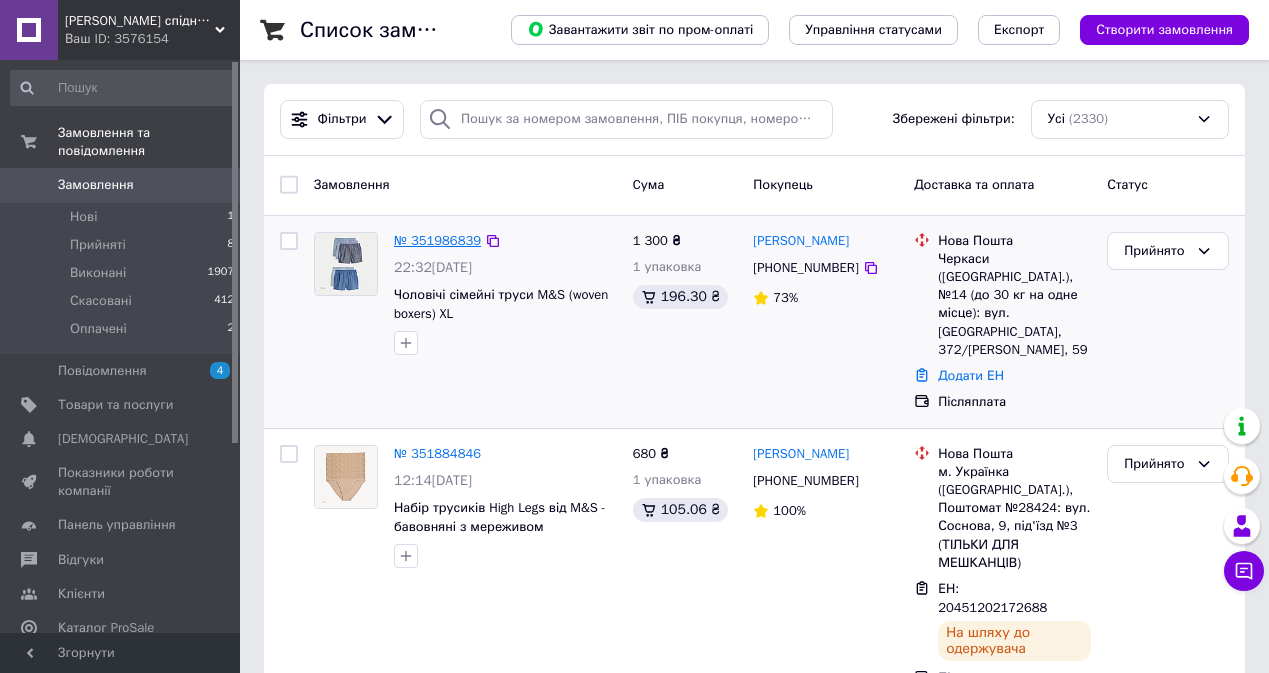 click on "№ 351986839" at bounding box center [437, 240] 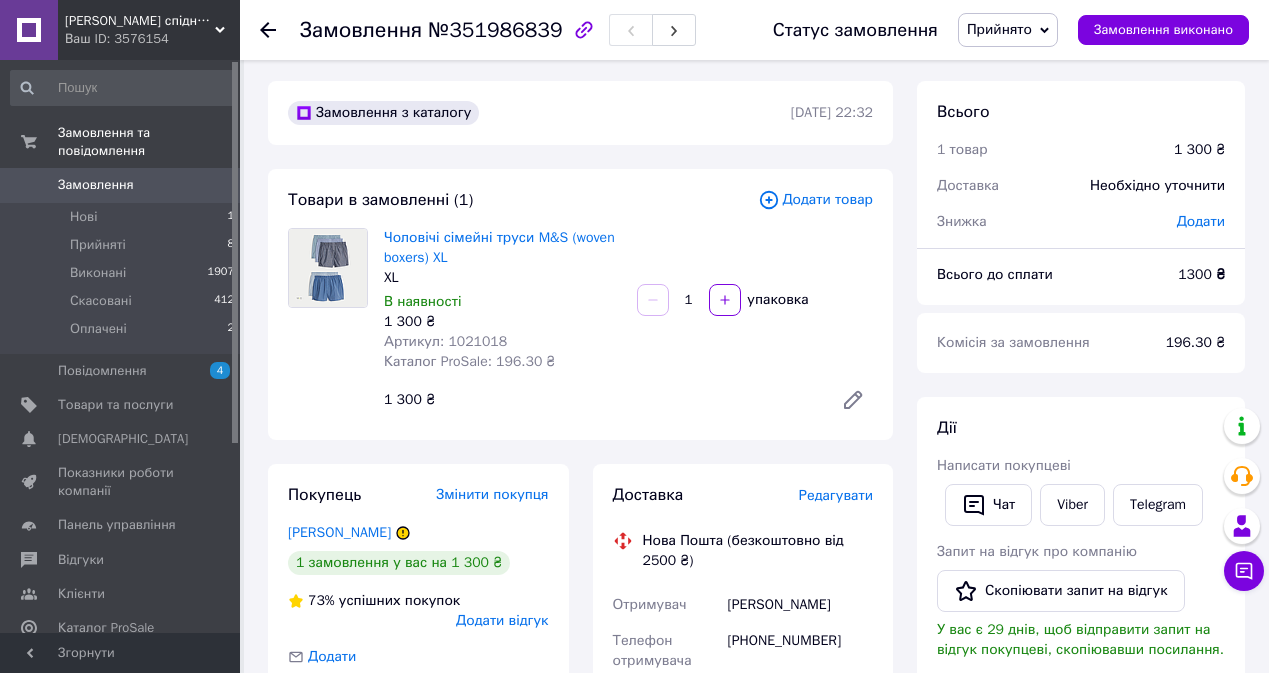 scroll, scrollTop: 3, scrollLeft: 0, axis: vertical 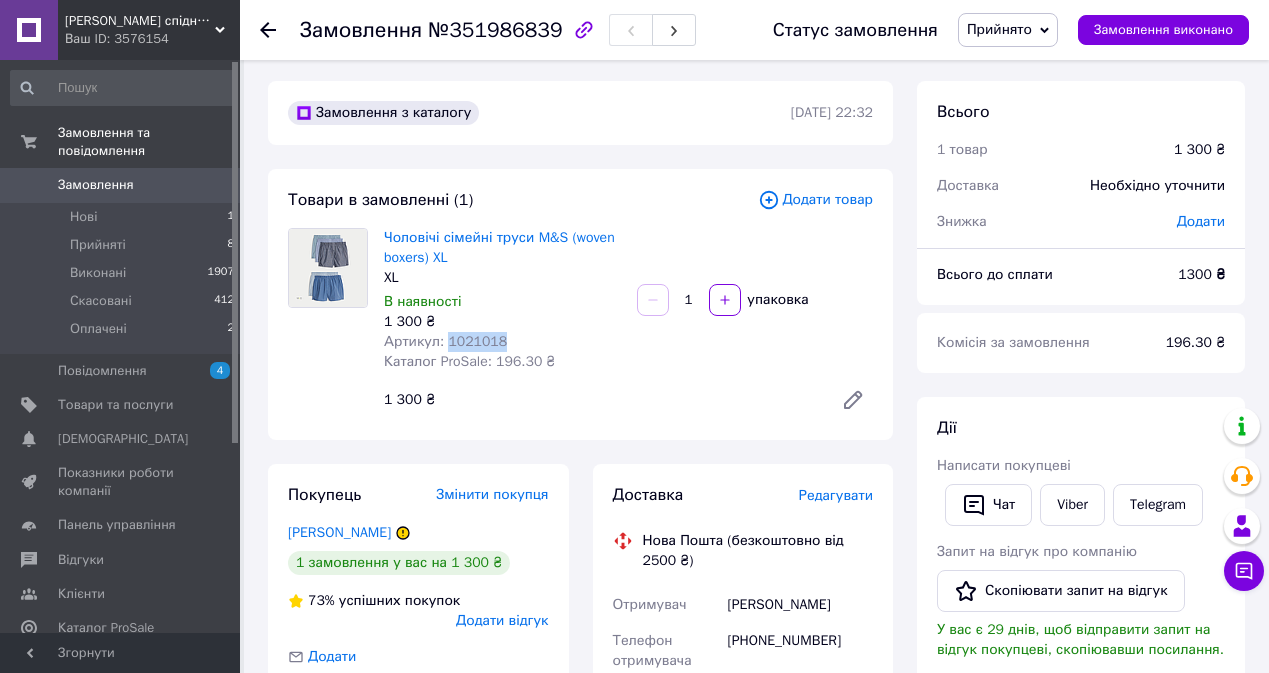 click on "Артикул: 1021018" at bounding box center (445, 341) 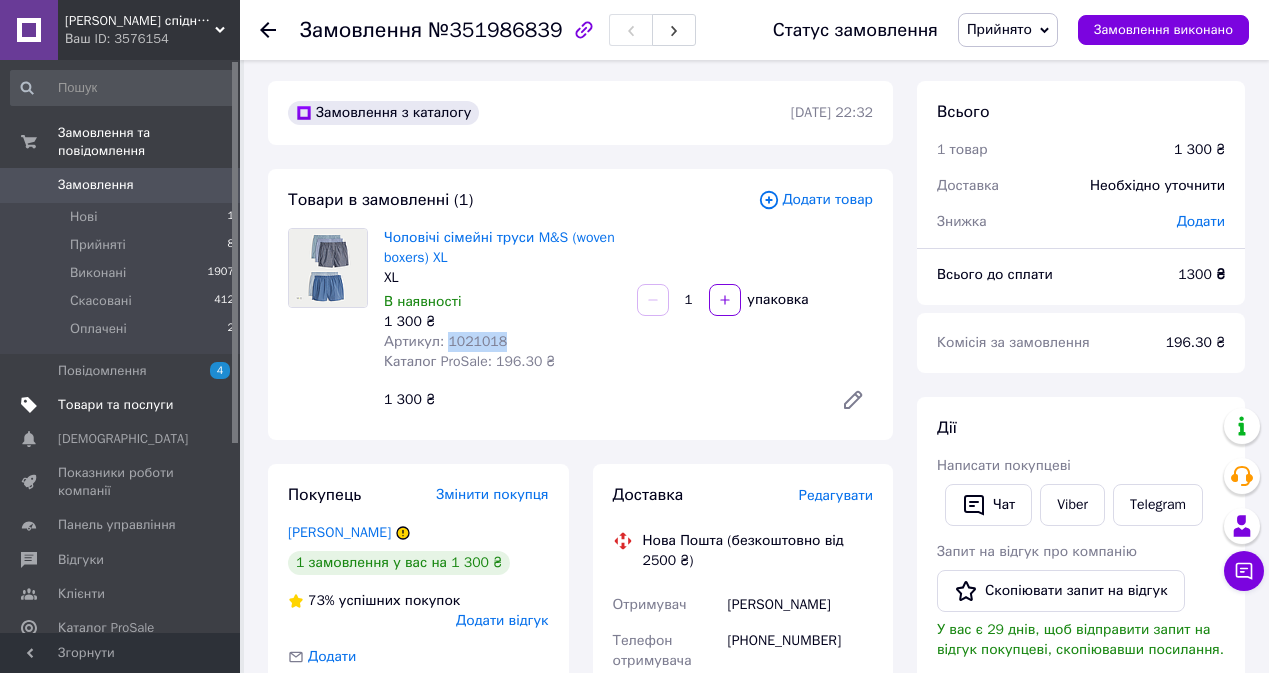 click on "Товари та послуги" at bounding box center (123, 405) 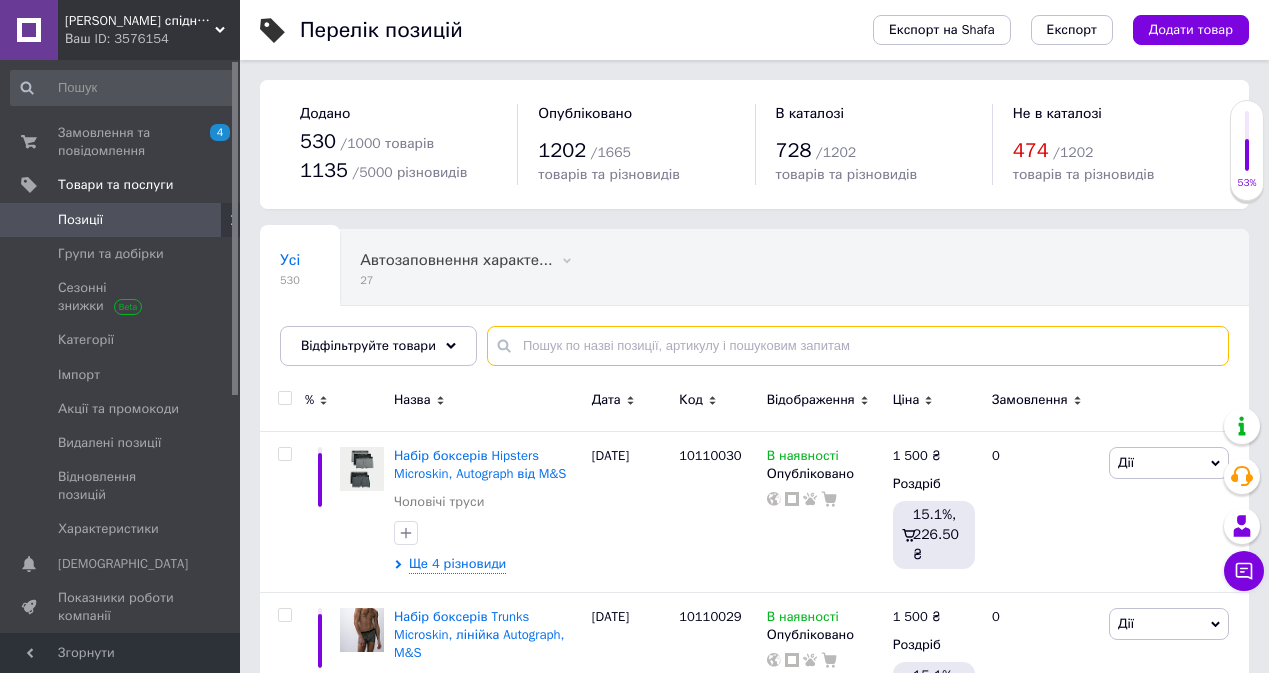 click at bounding box center (858, 346) 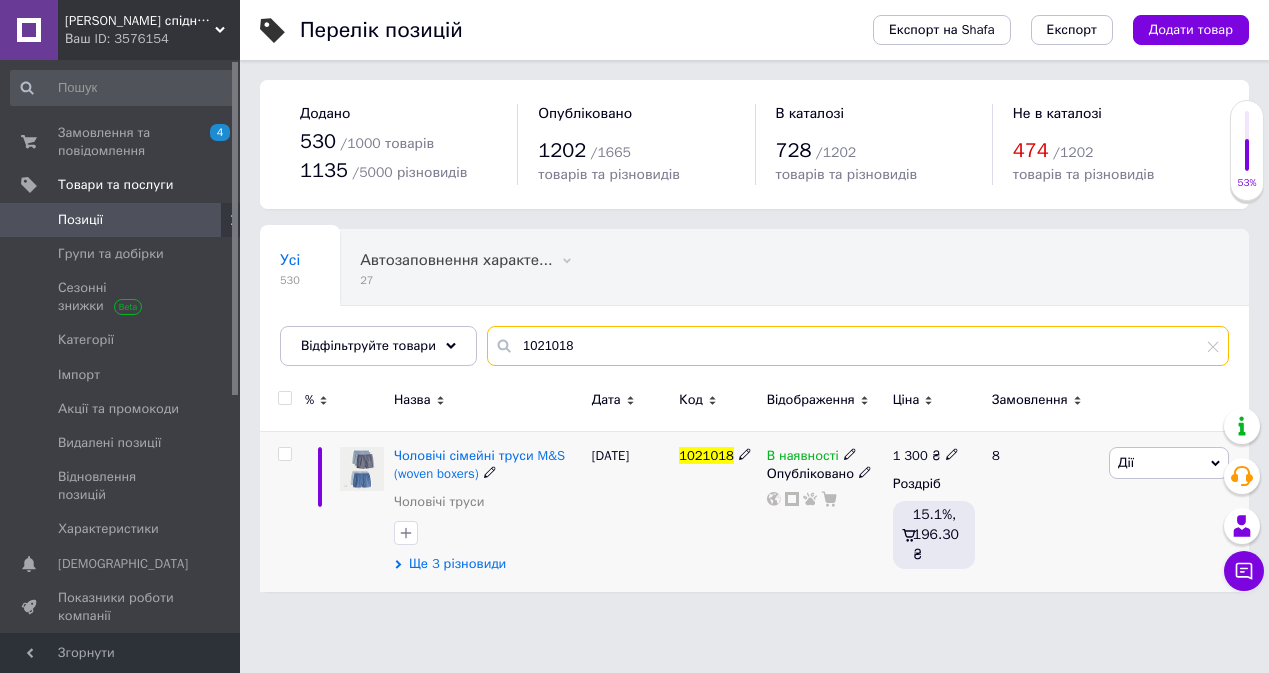 type on "1021018" 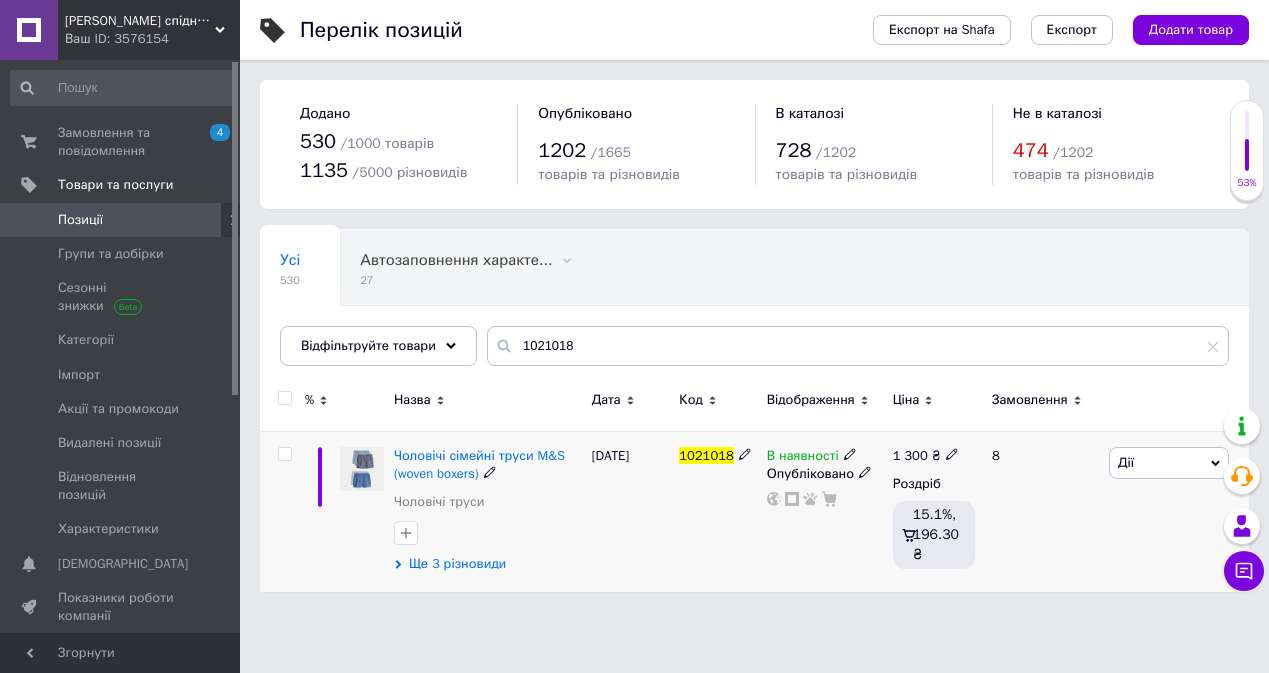 click on "Ще 3 різновиди" at bounding box center [457, 564] 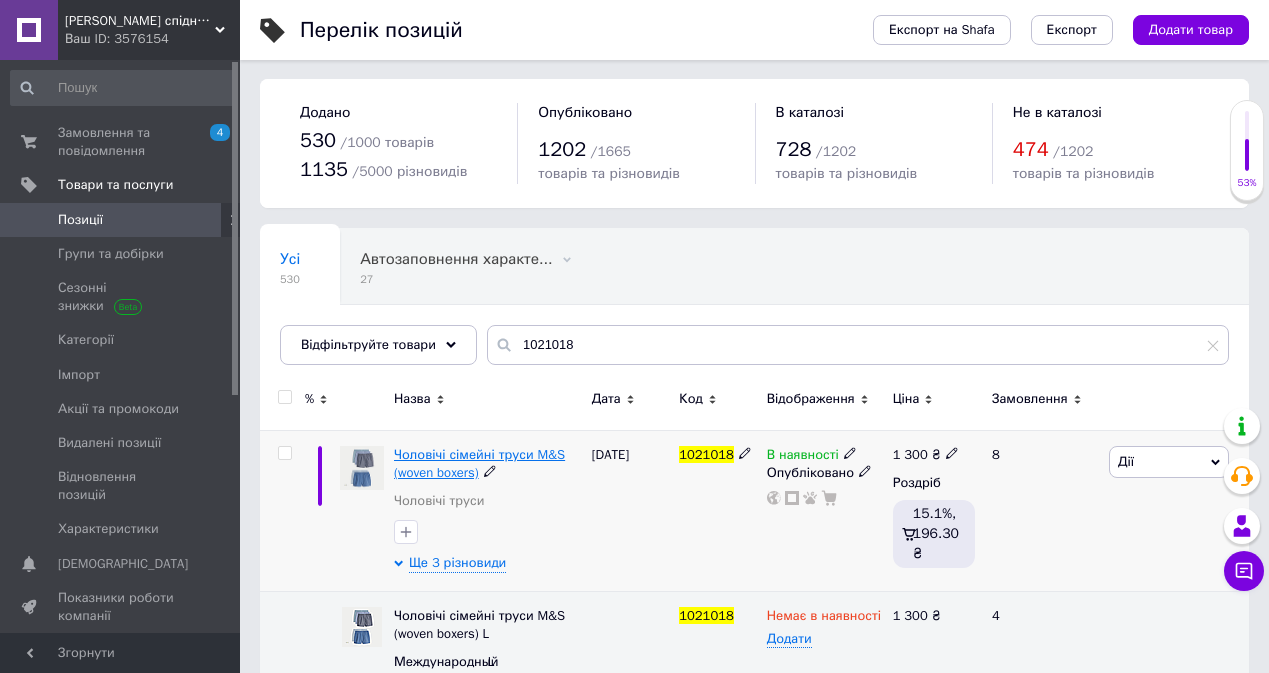 scroll, scrollTop: 0, scrollLeft: 0, axis: both 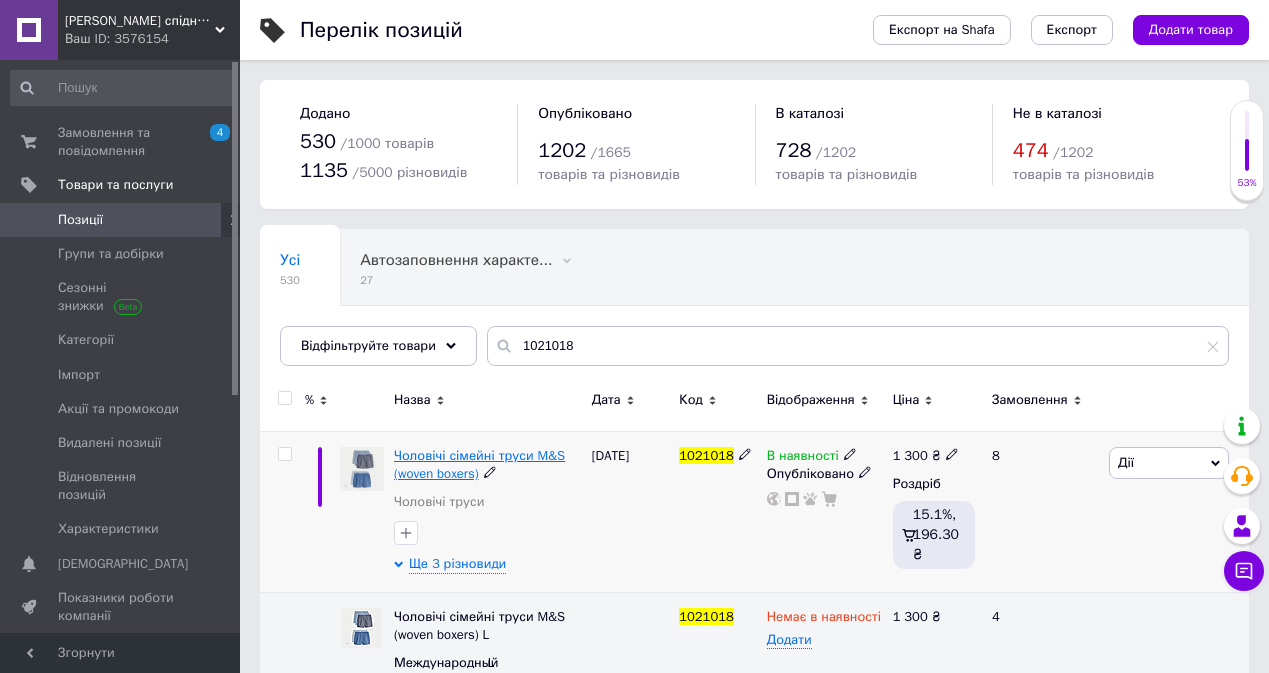 click on "Чоловічі сімейні труси M&S (woven boxers)" at bounding box center [479, 464] 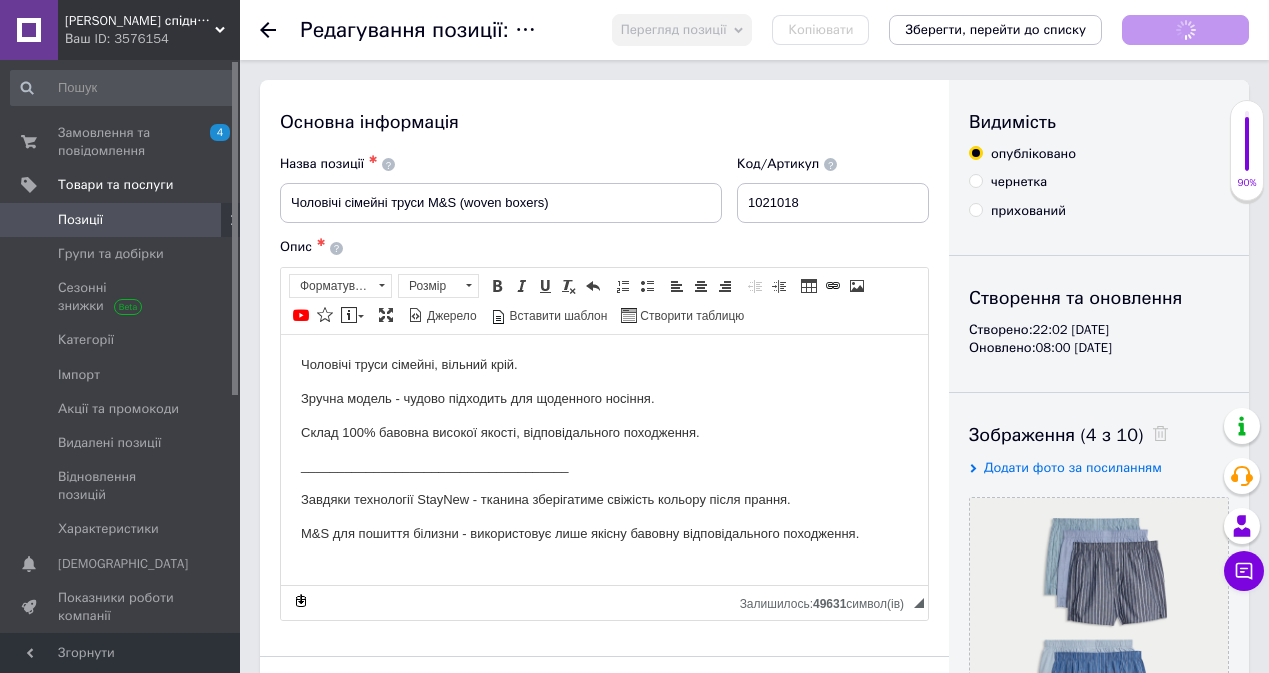 scroll, scrollTop: 0, scrollLeft: 0, axis: both 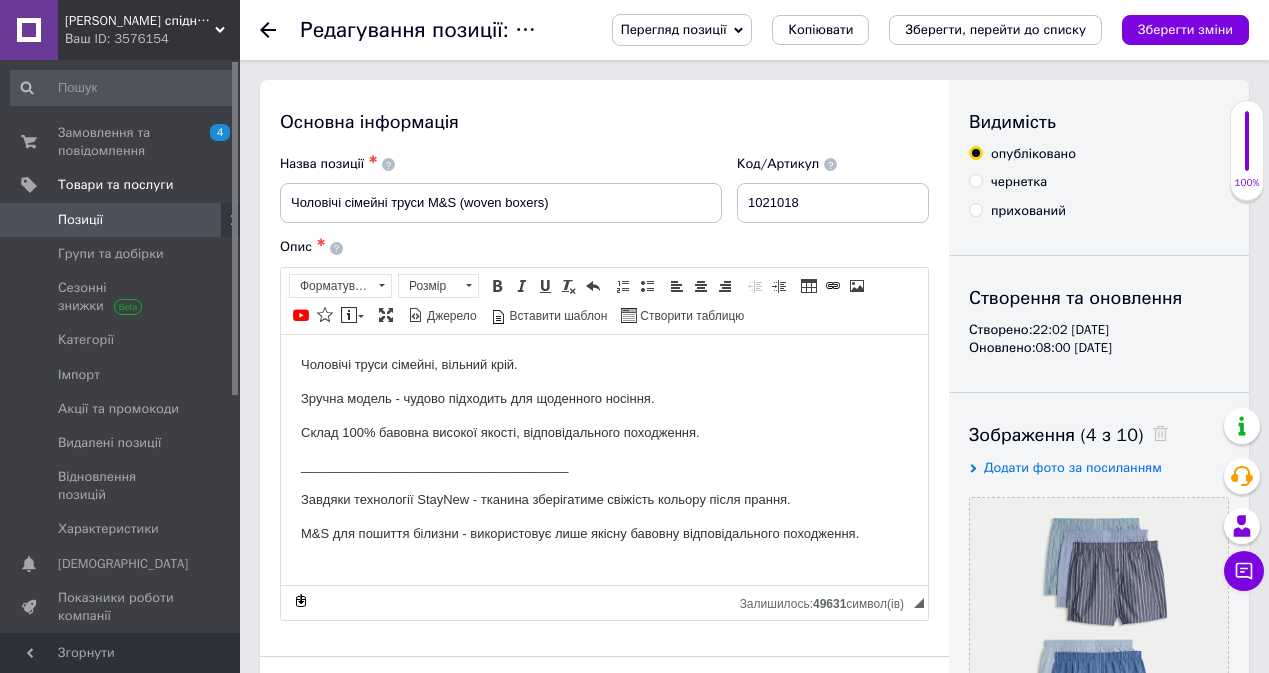 click on "Видимість опубліковано чернетка прихований Створення та оновлення Створено:  22:02 23.01.2024 Оновлено:  08:00 08.06.2025 Зображення (4 з 10) Додати фото за посиланням Відео (0 з 10) Додати відео за посиланням" at bounding box center (1099, 638) 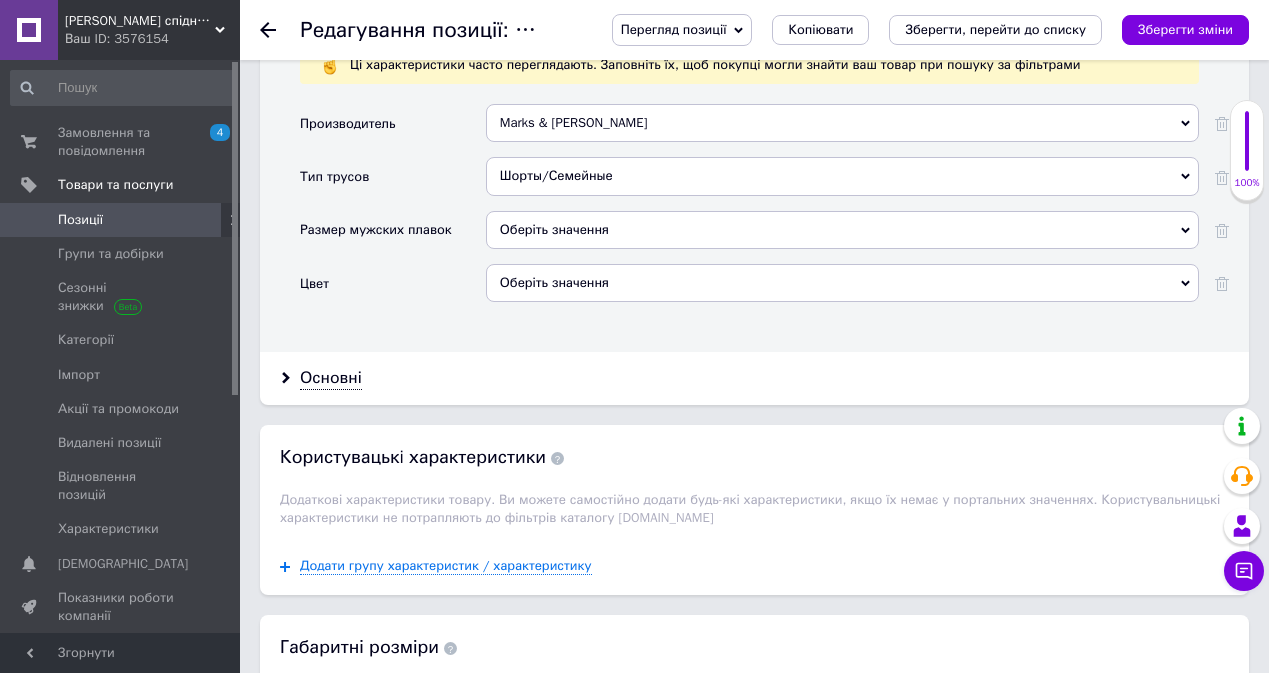 scroll, scrollTop: 1824, scrollLeft: 0, axis: vertical 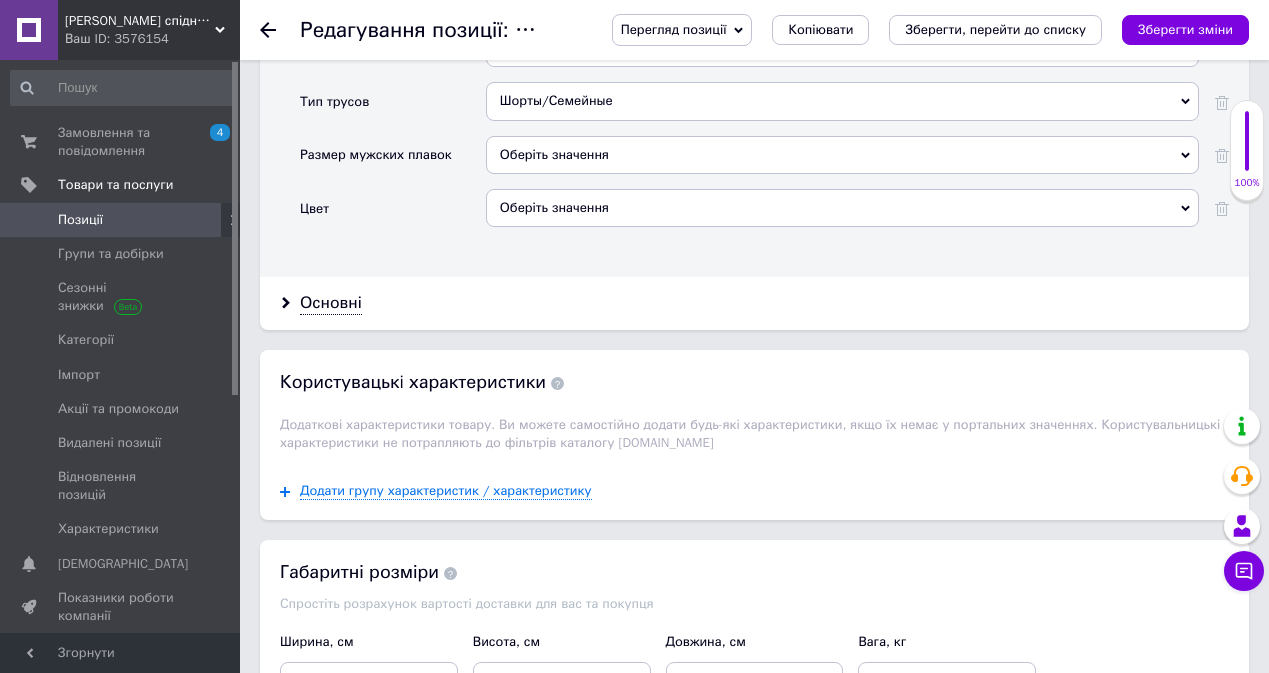 click on "Основні" at bounding box center (754, 303) 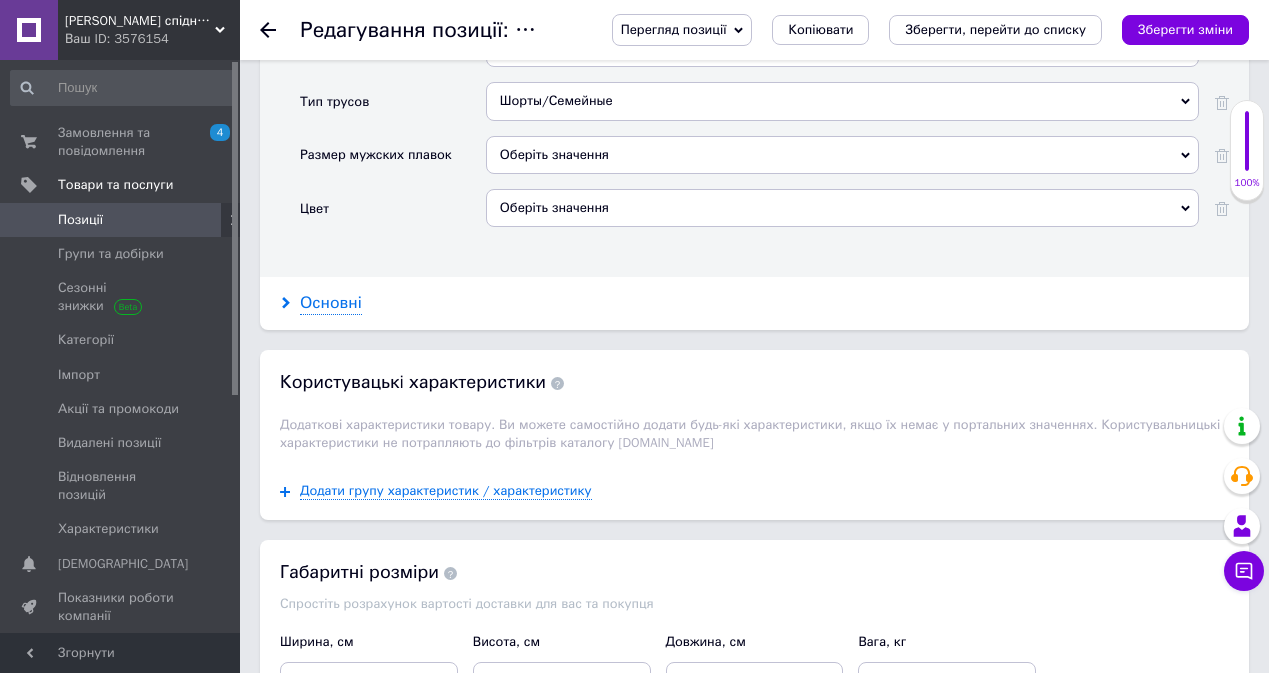 click on "Основні" at bounding box center (331, 303) 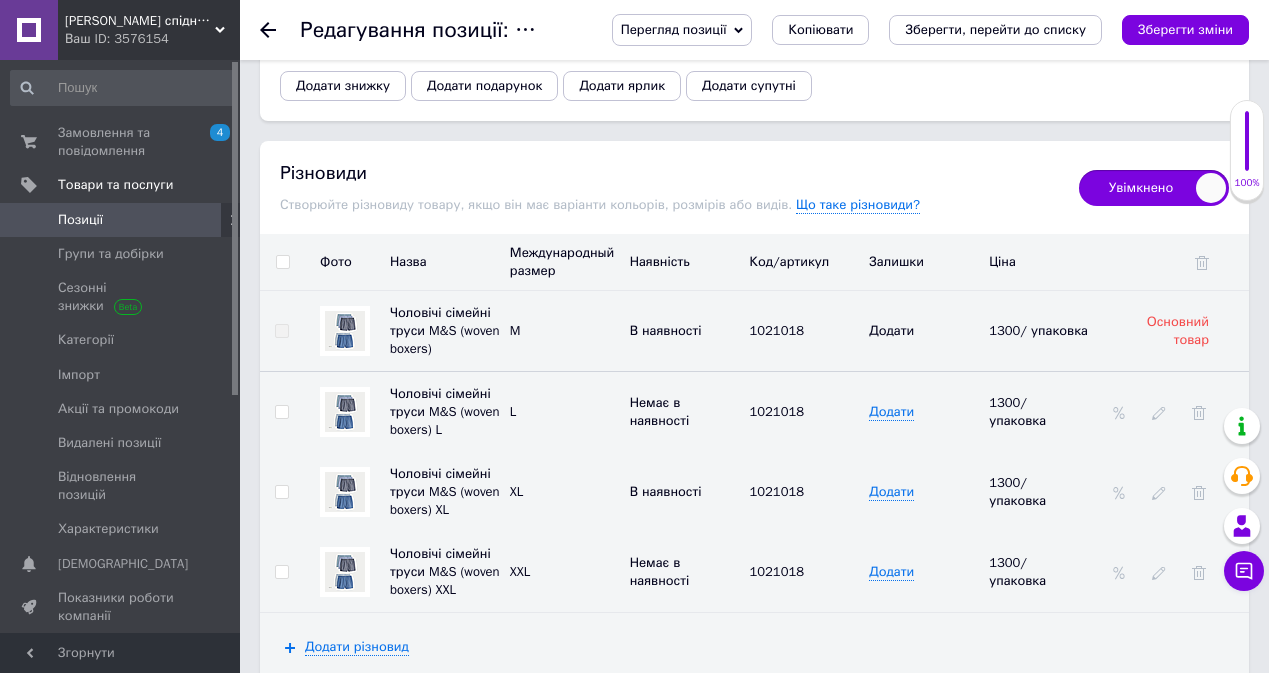 scroll, scrollTop: 3342, scrollLeft: 0, axis: vertical 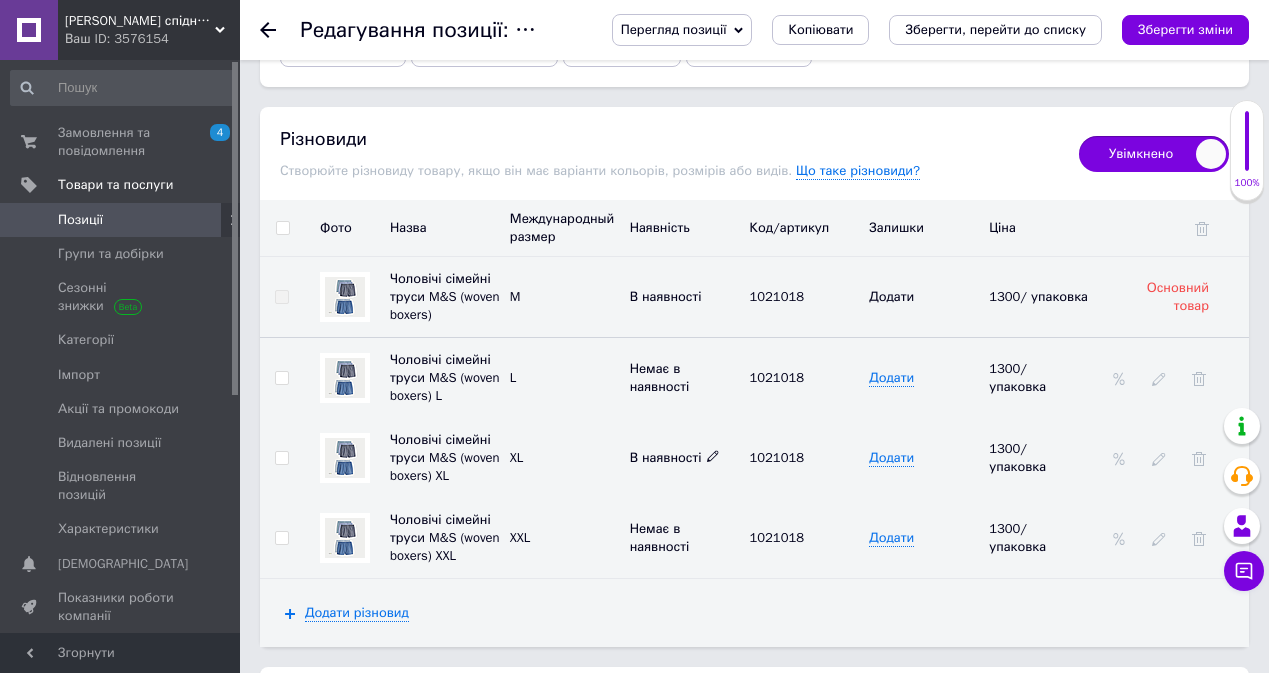 click 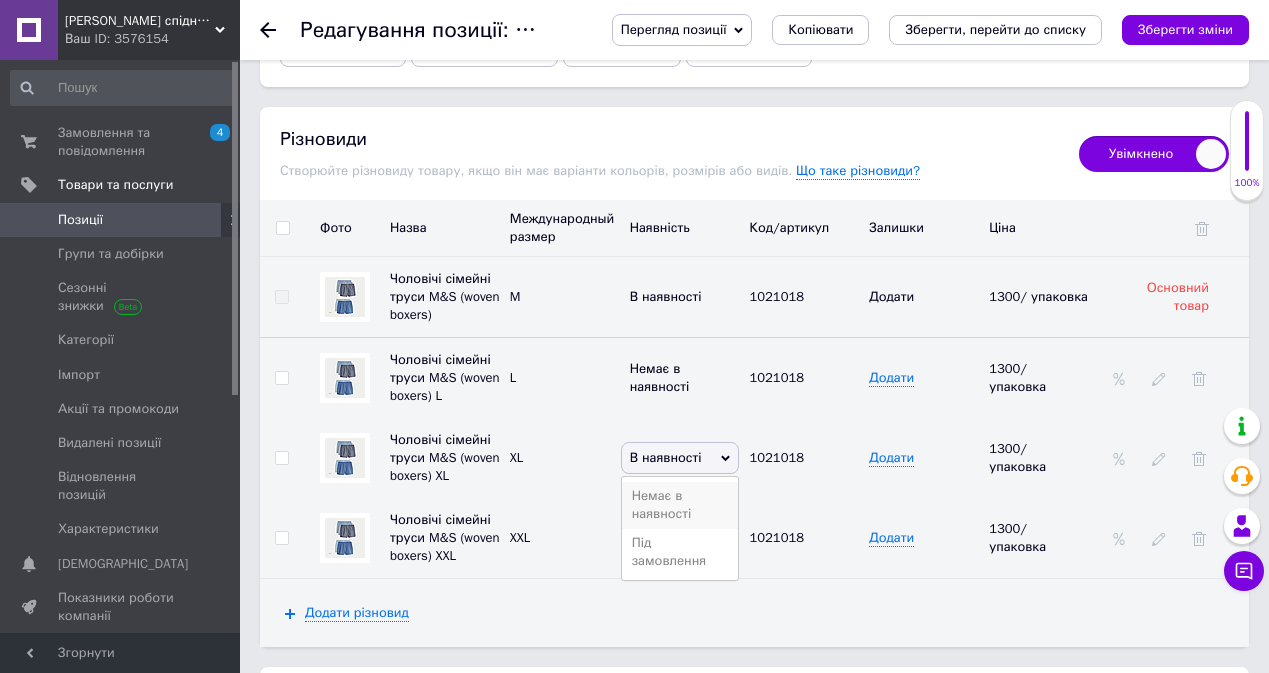 click on "Немає в наявності" at bounding box center [680, 505] 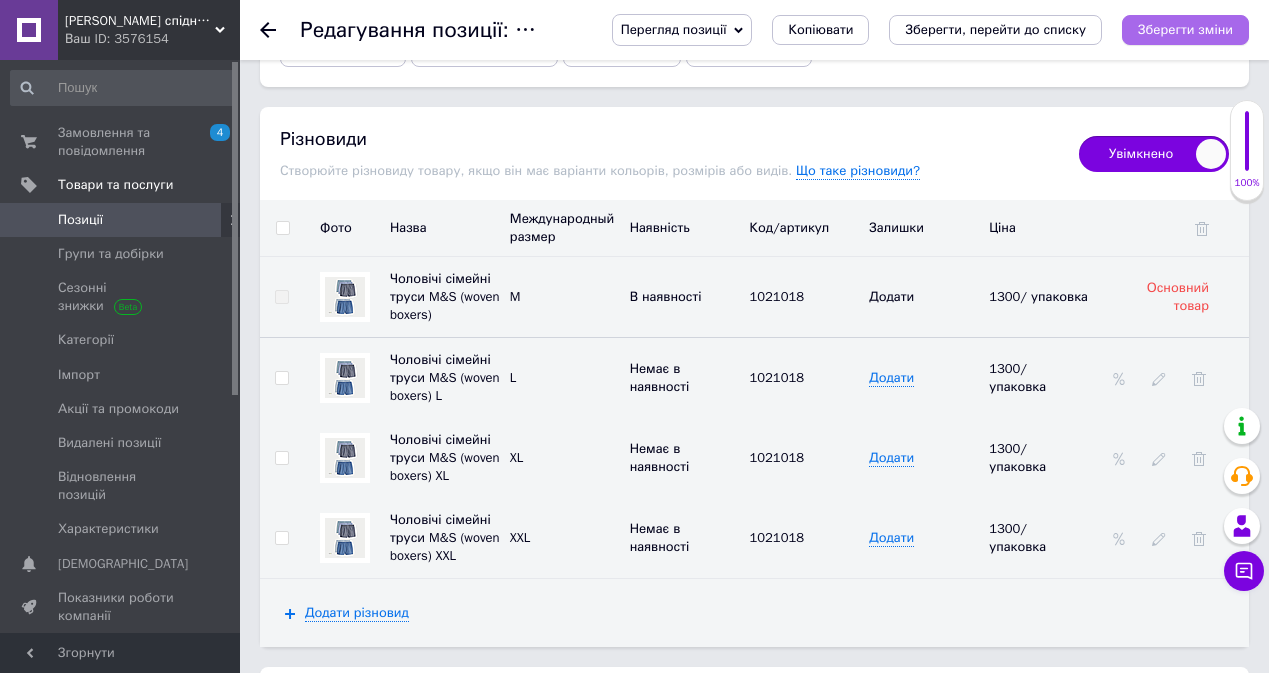 click on "Зберегти зміни" at bounding box center [1185, 29] 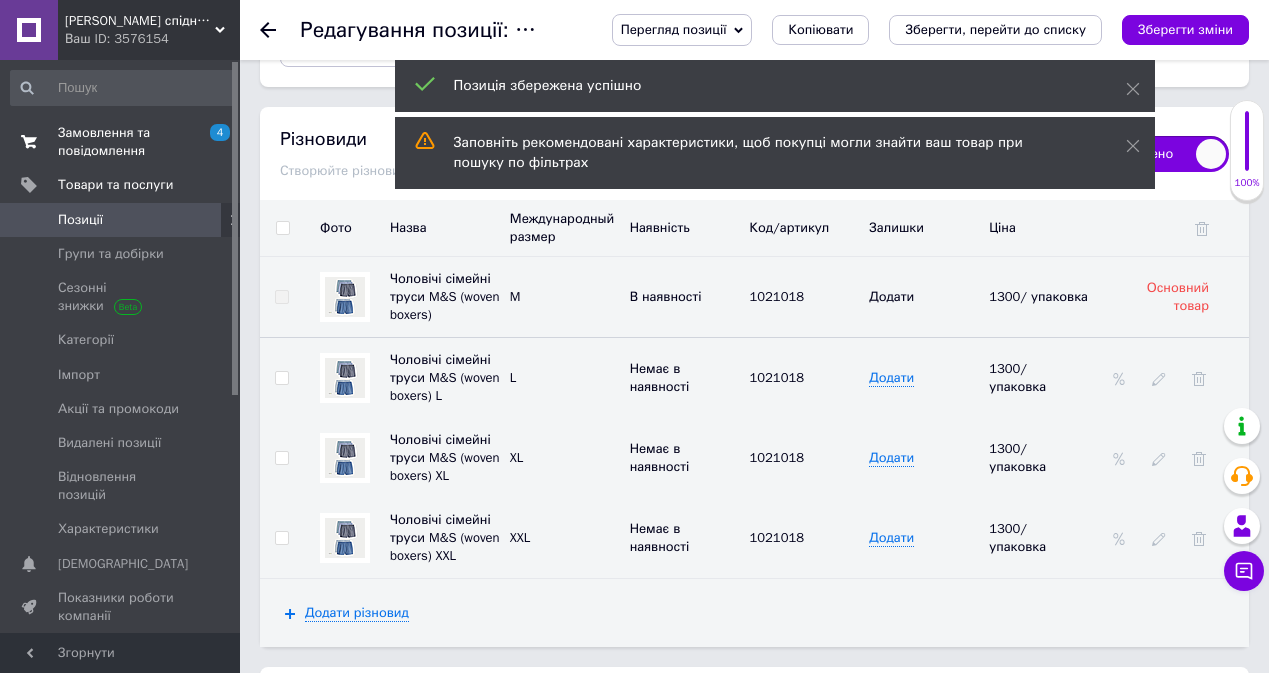 click on "Замовлення та повідомлення" at bounding box center (121, 142) 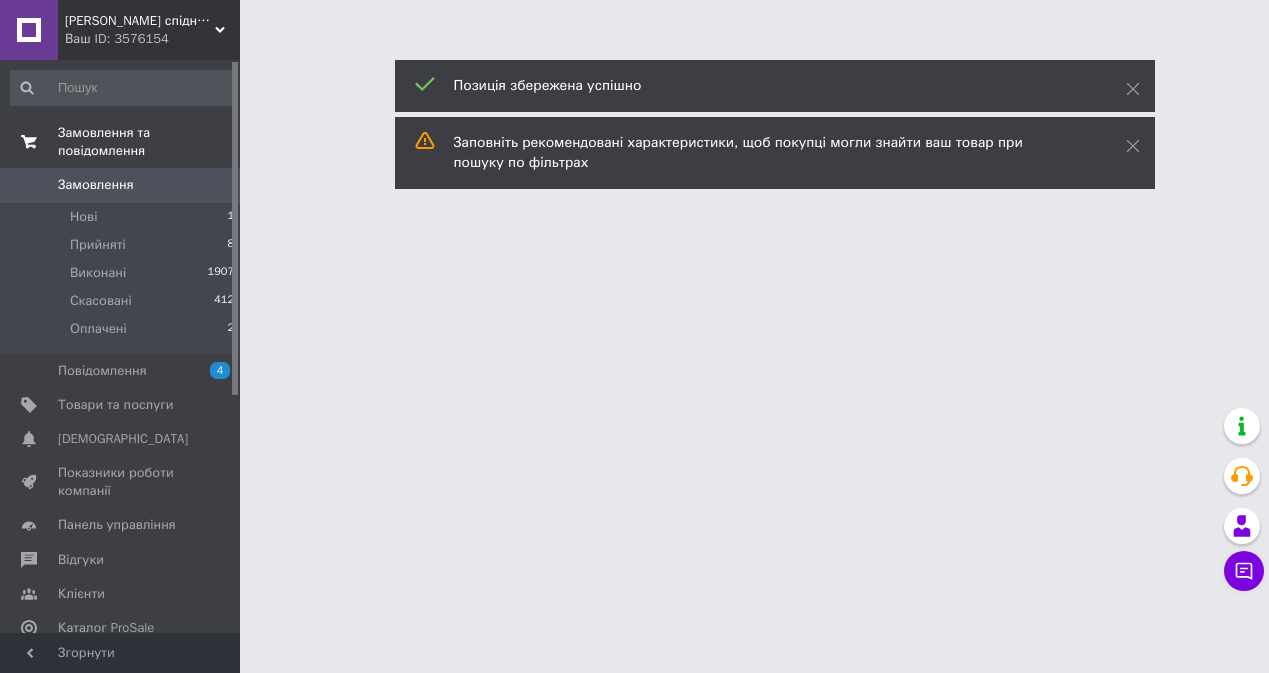 scroll, scrollTop: 0, scrollLeft: 0, axis: both 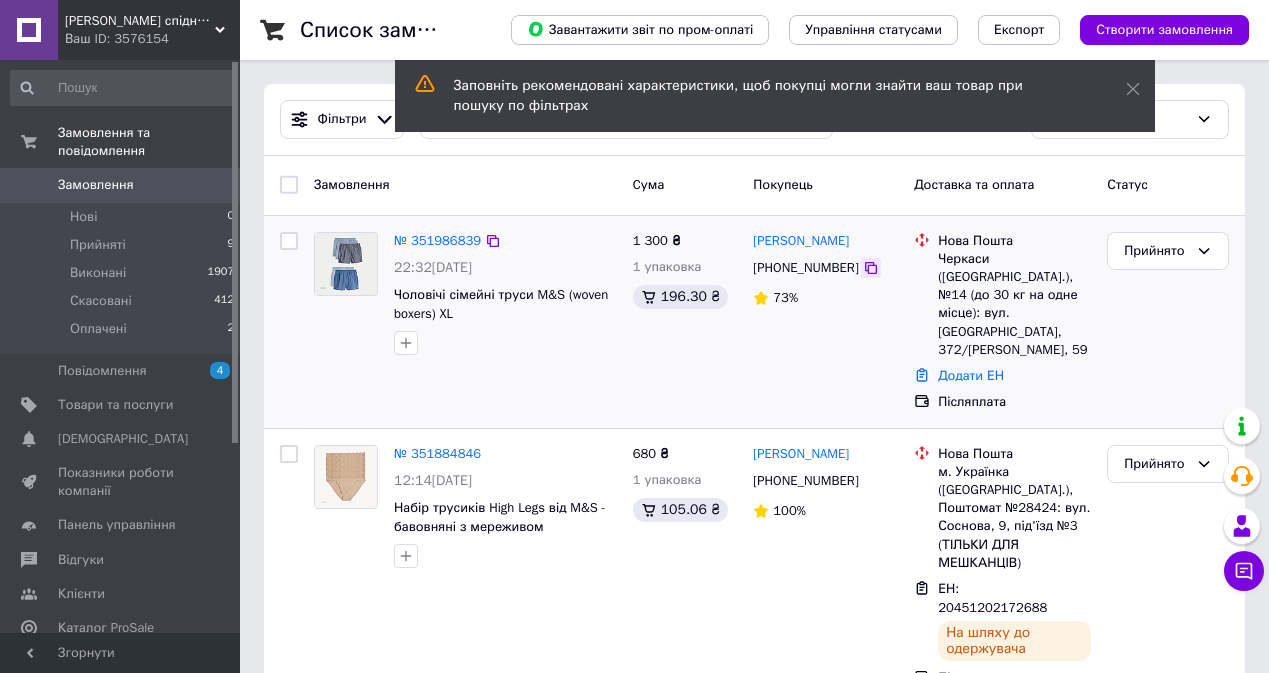 click 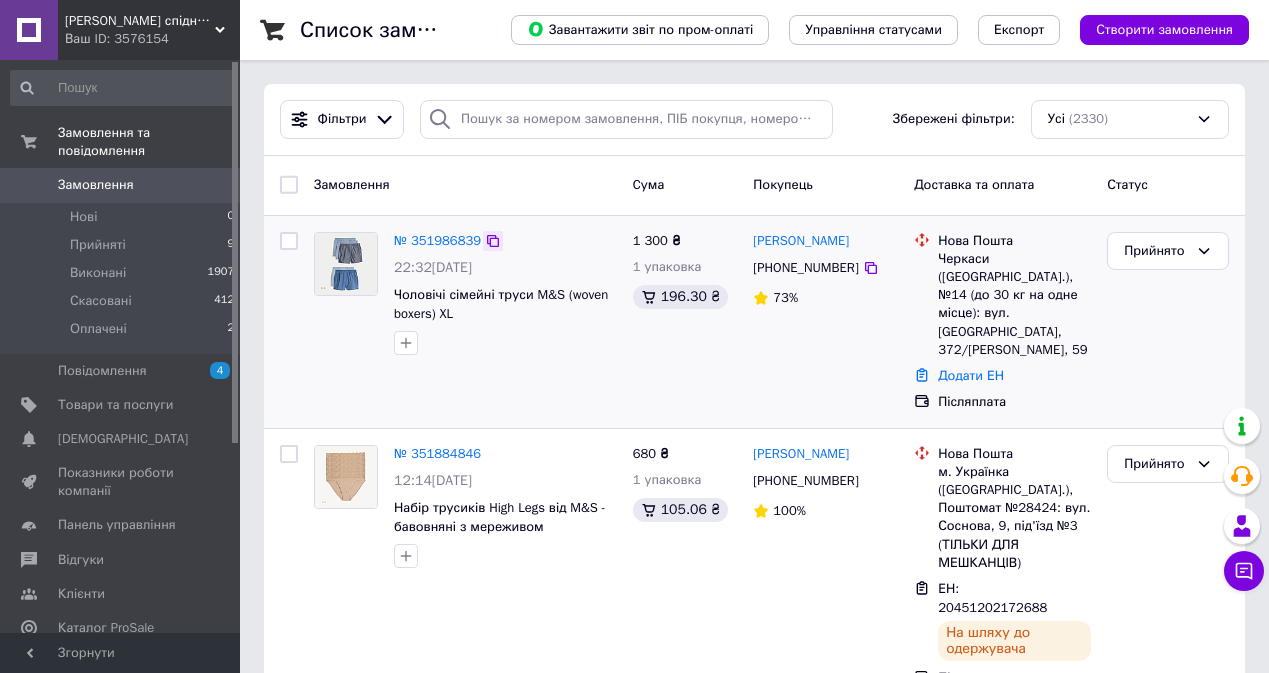 click 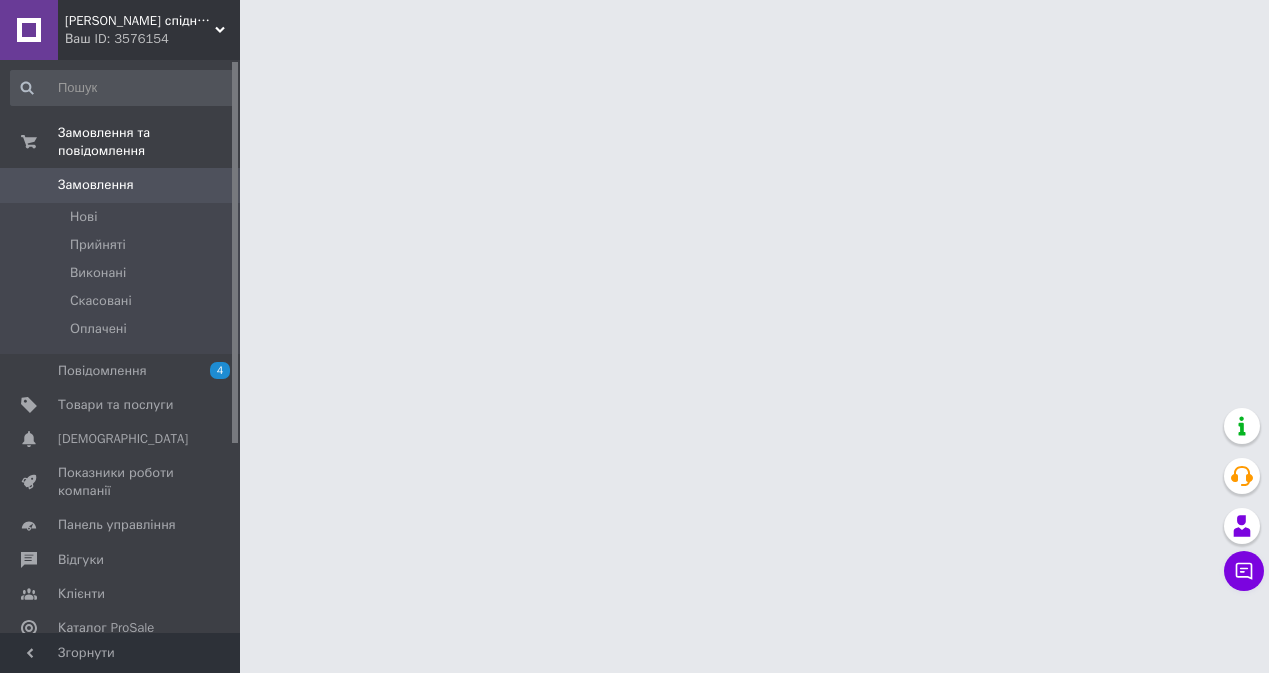 scroll, scrollTop: 0, scrollLeft: 0, axis: both 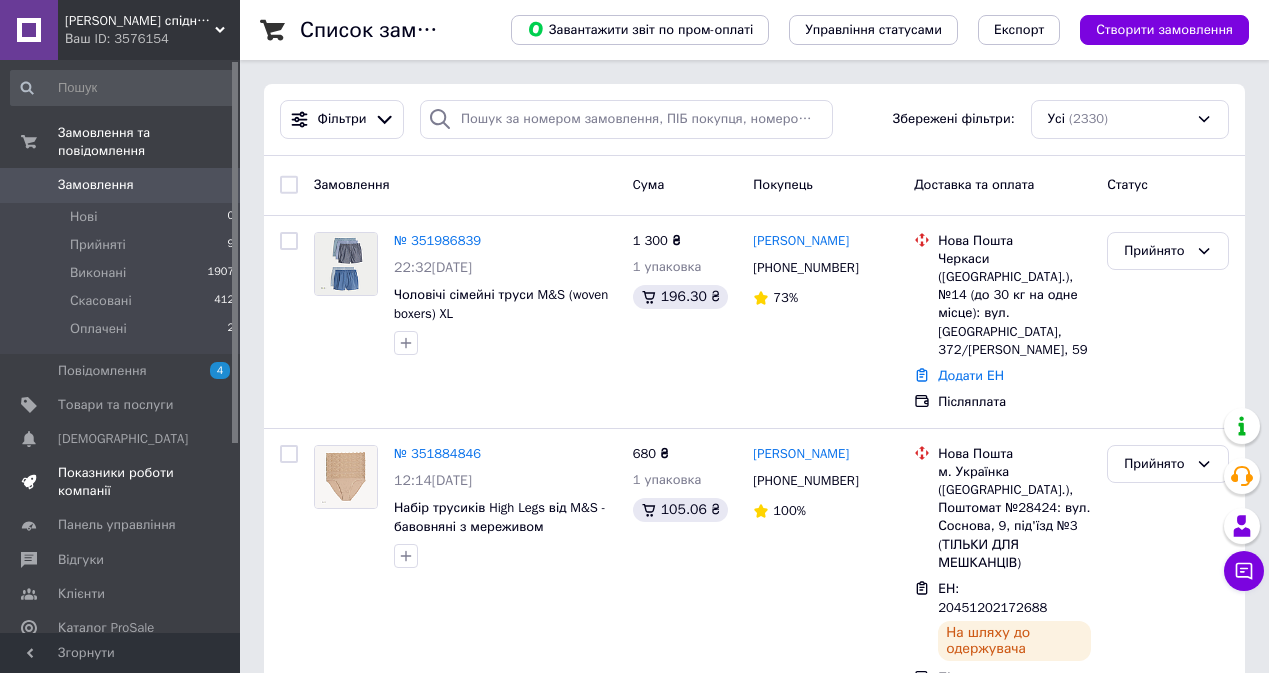 click on "Показники роботи компанії" at bounding box center (123, 482) 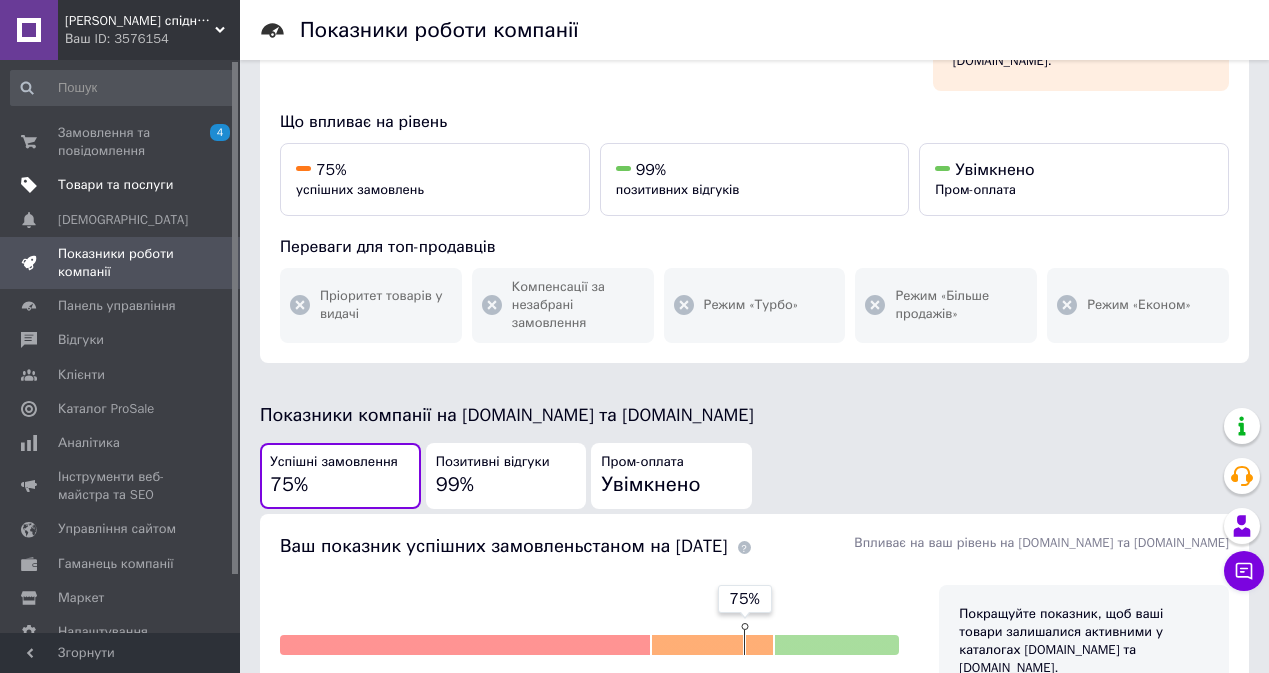 scroll, scrollTop: 72, scrollLeft: 0, axis: vertical 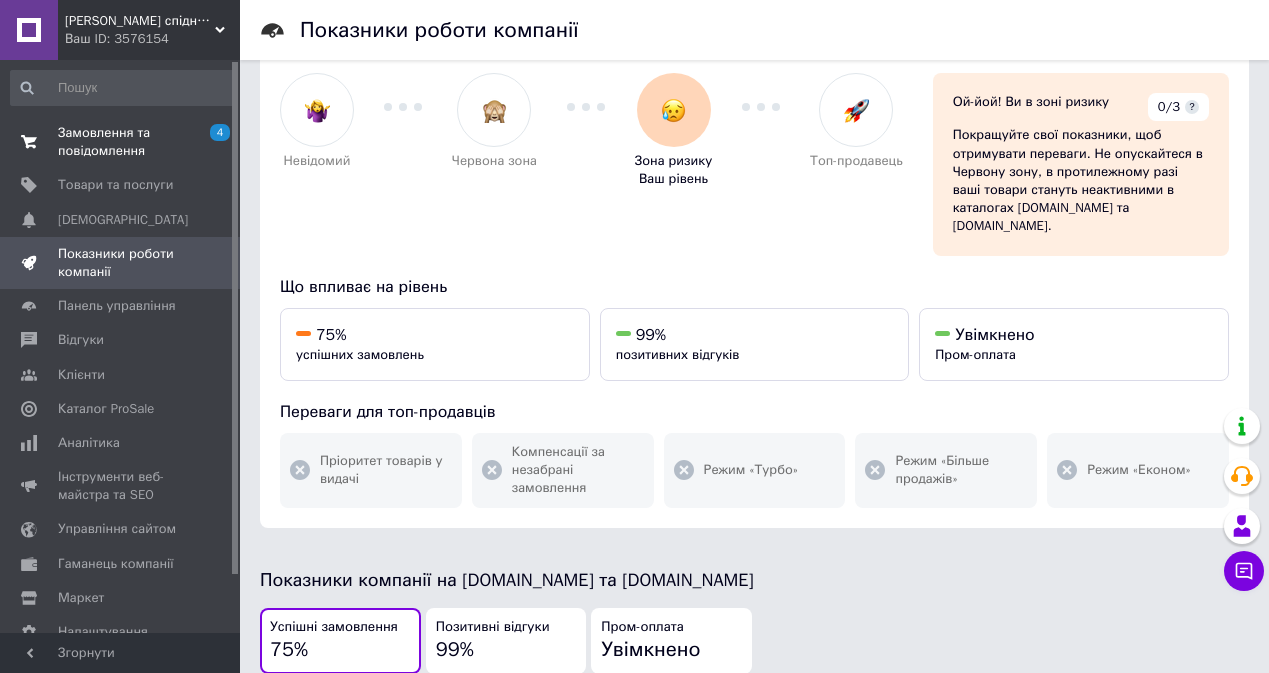 click on "Замовлення та повідомлення" at bounding box center (121, 142) 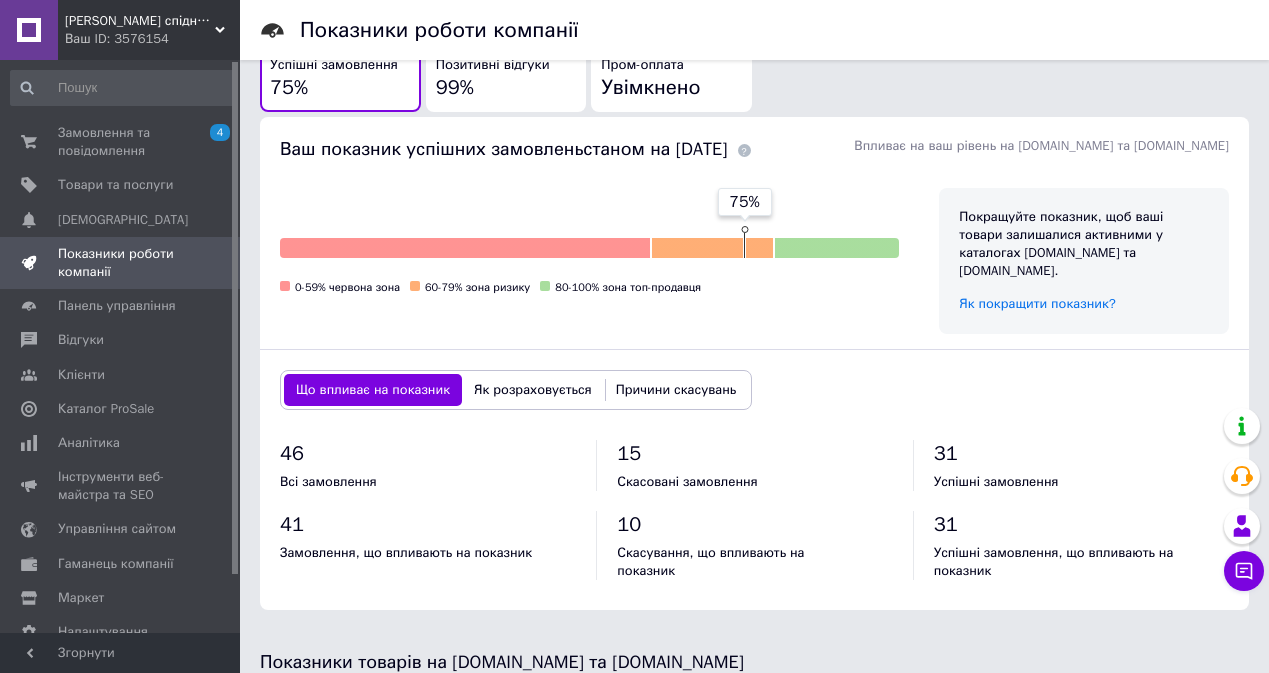 scroll, scrollTop: 714, scrollLeft: 0, axis: vertical 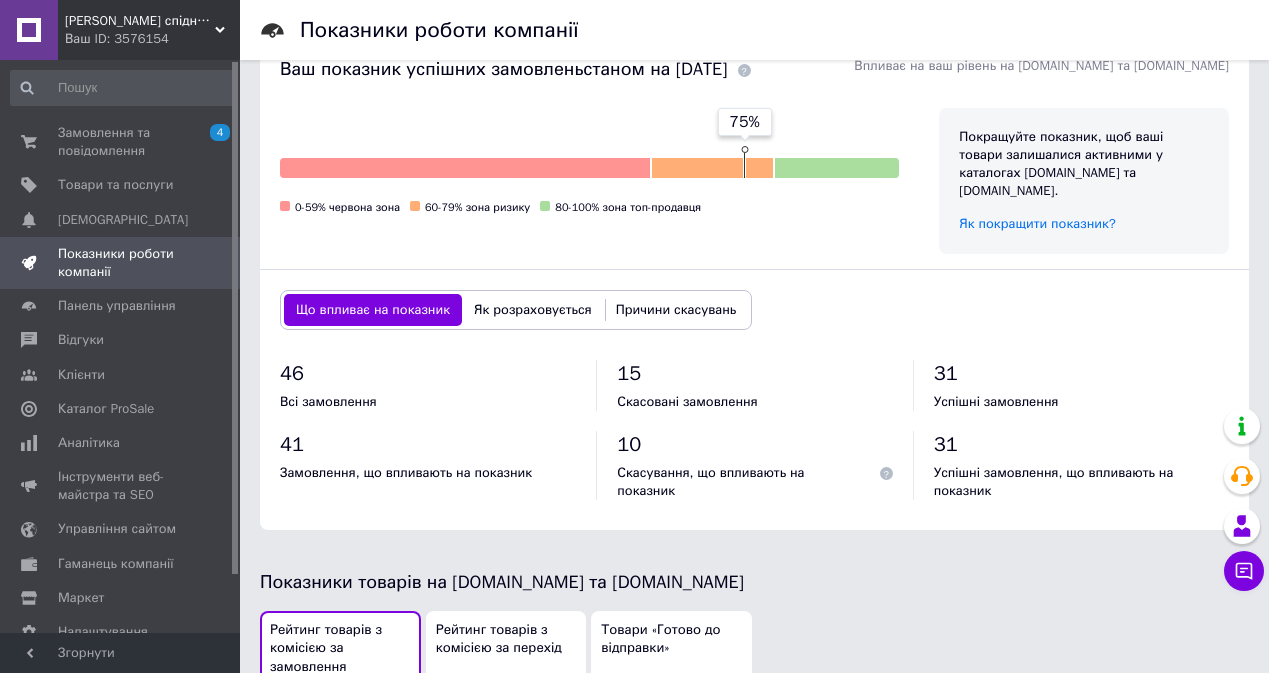 click on "10" at bounding box center [629, 444] 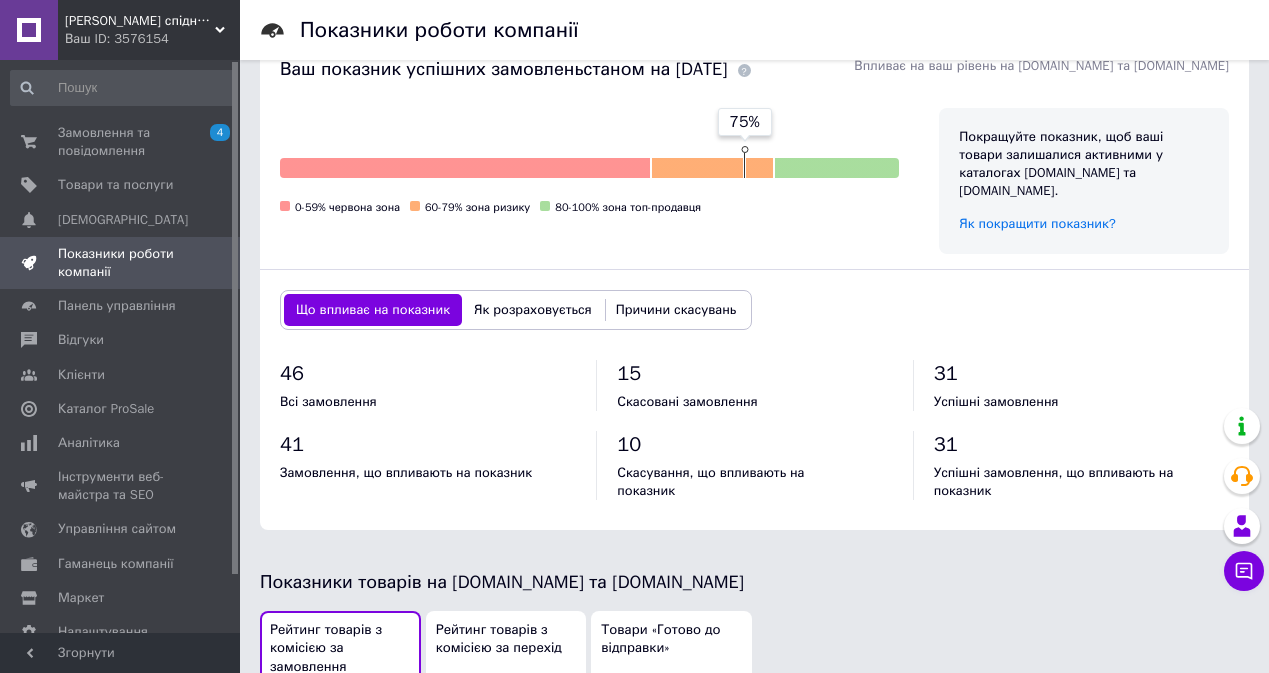 click on "Причини скасувань" at bounding box center [676, 310] 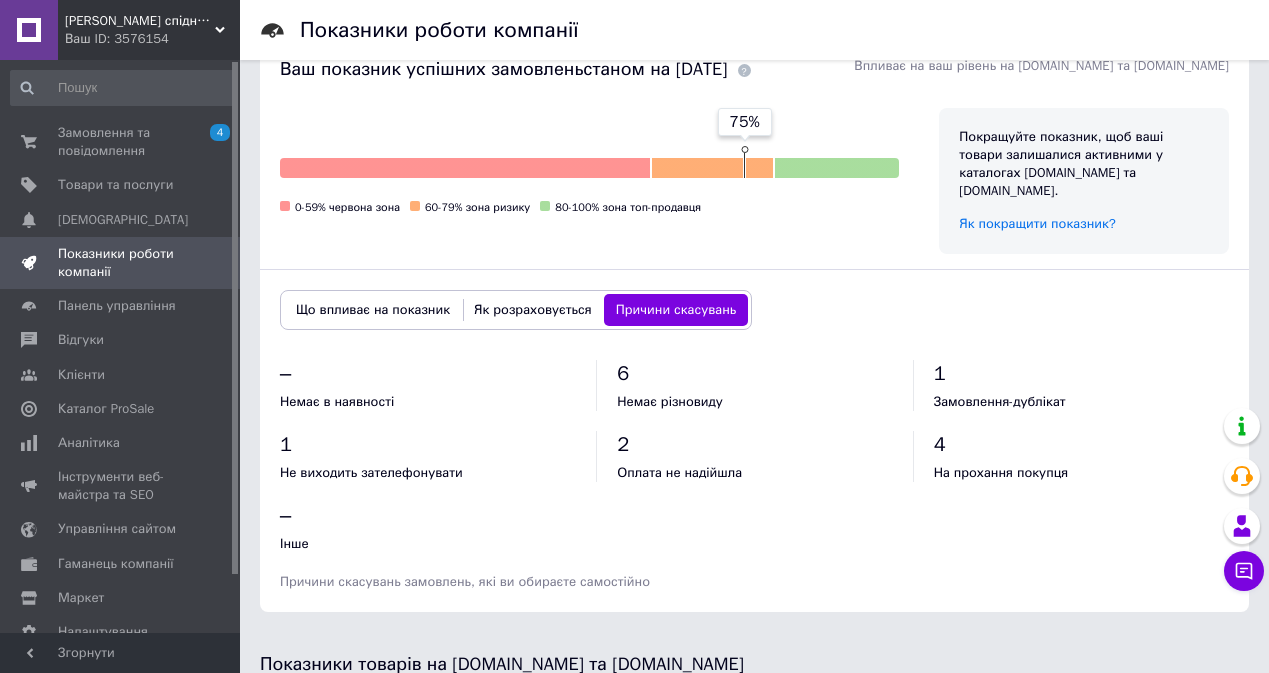 click on "Як розраховується" at bounding box center [533, 310] 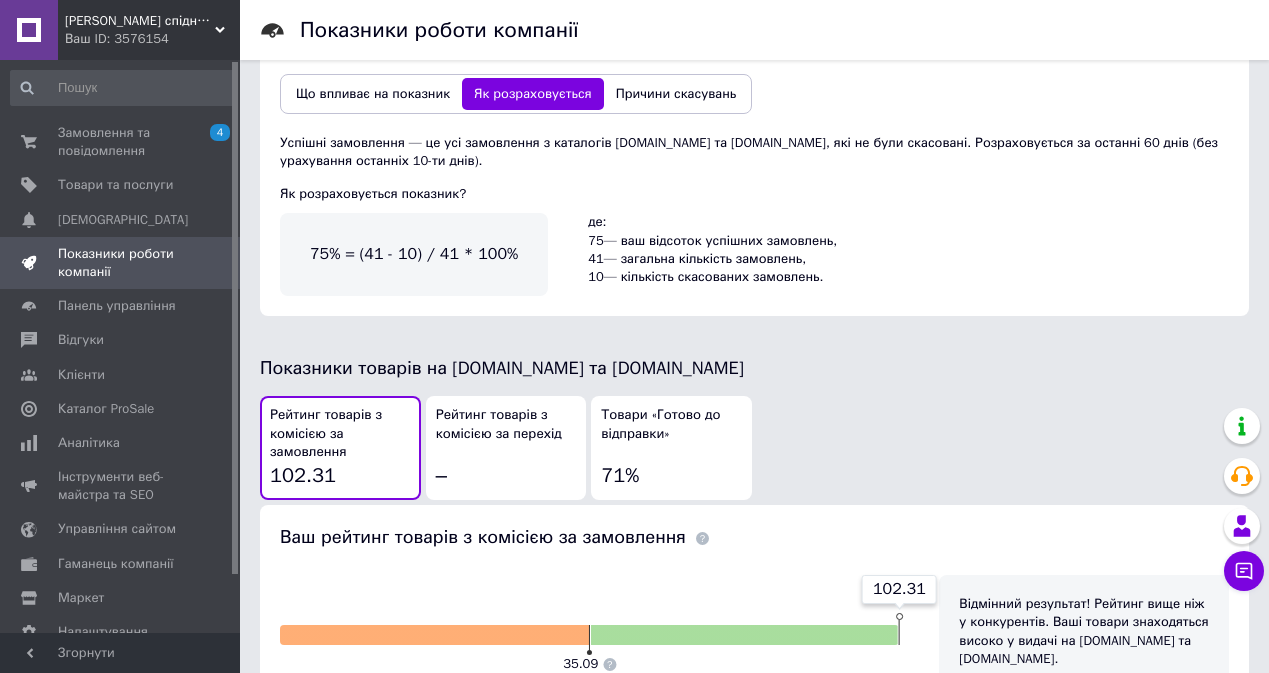 scroll, scrollTop: 952, scrollLeft: 0, axis: vertical 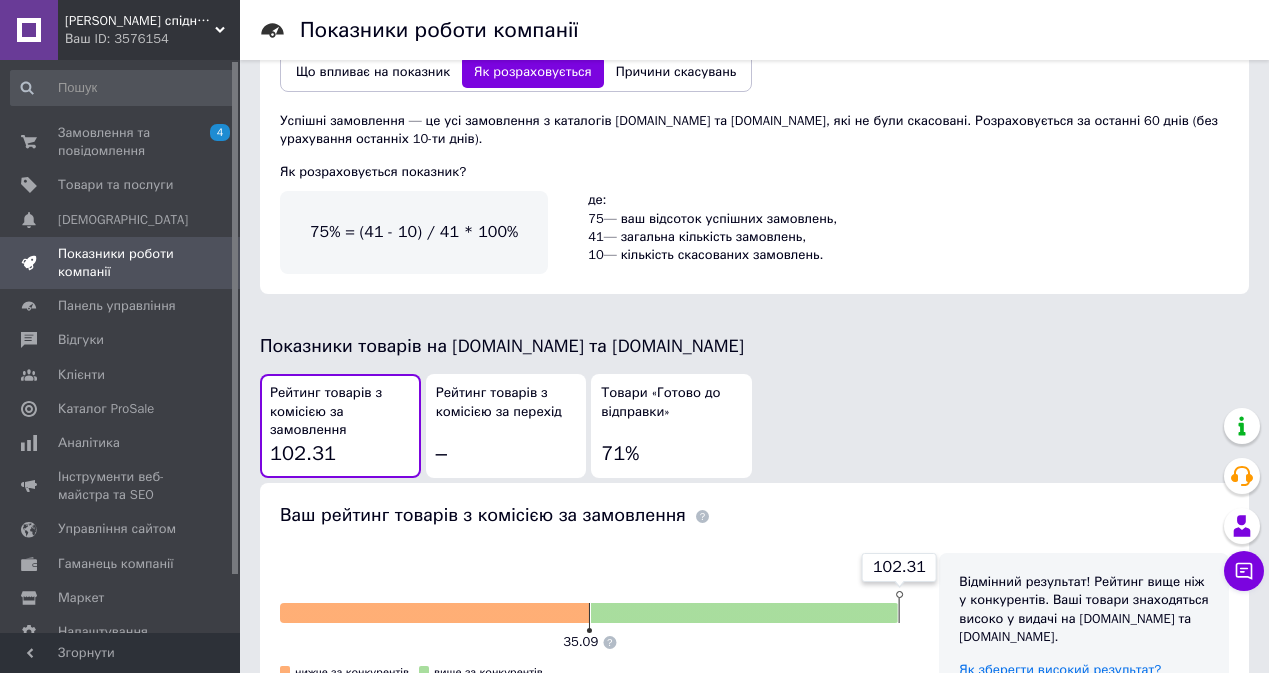 click on "Рейтинг товарів з комісією за перехід" at bounding box center (506, 402) 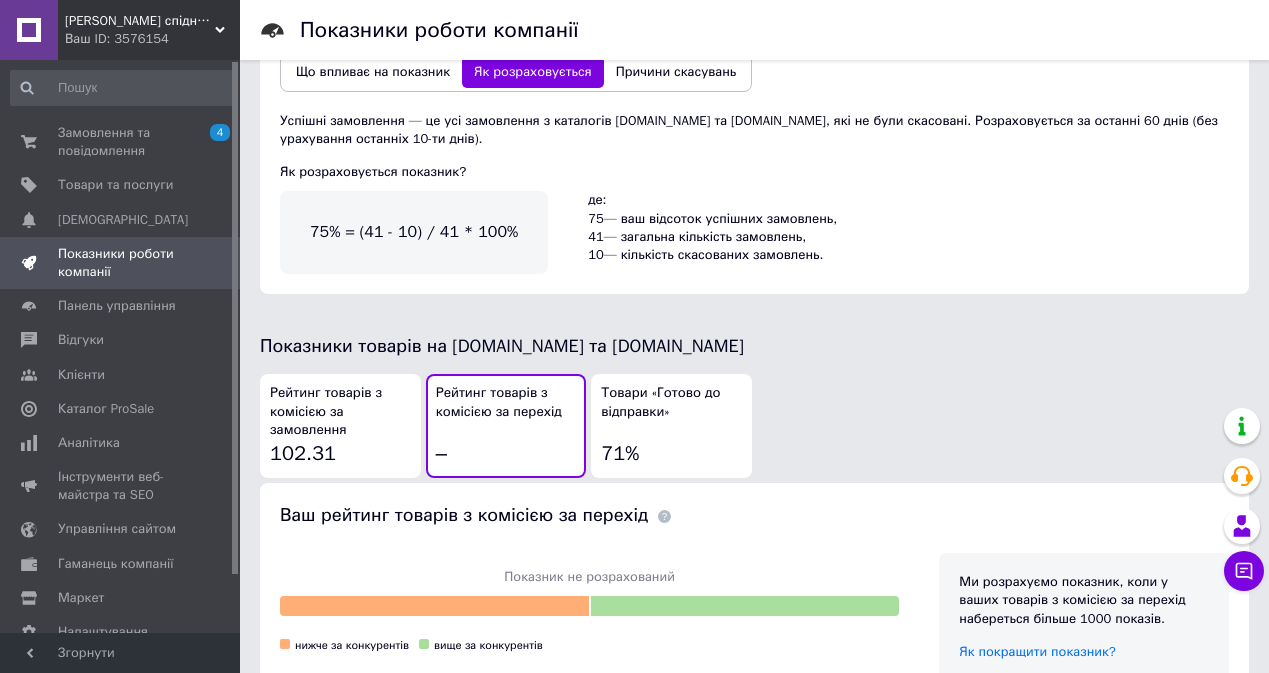 click on "71%" at bounding box center (620, 454) 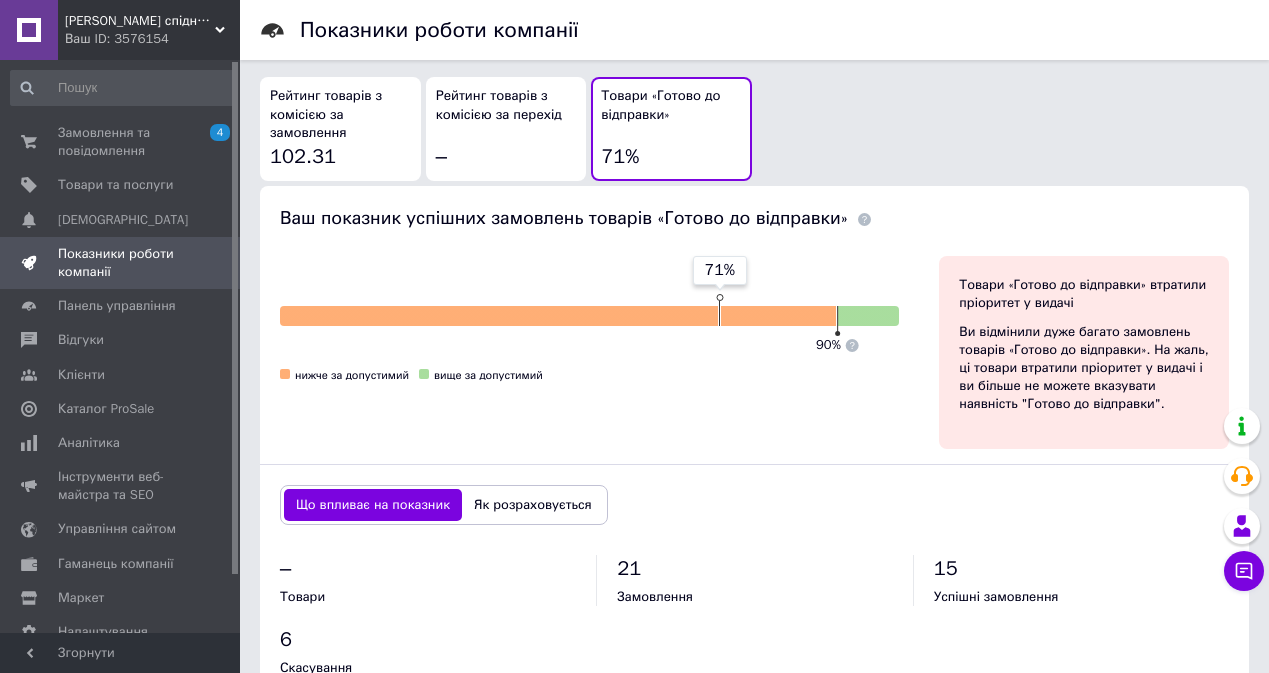 scroll, scrollTop: 1242, scrollLeft: 0, axis: vertical 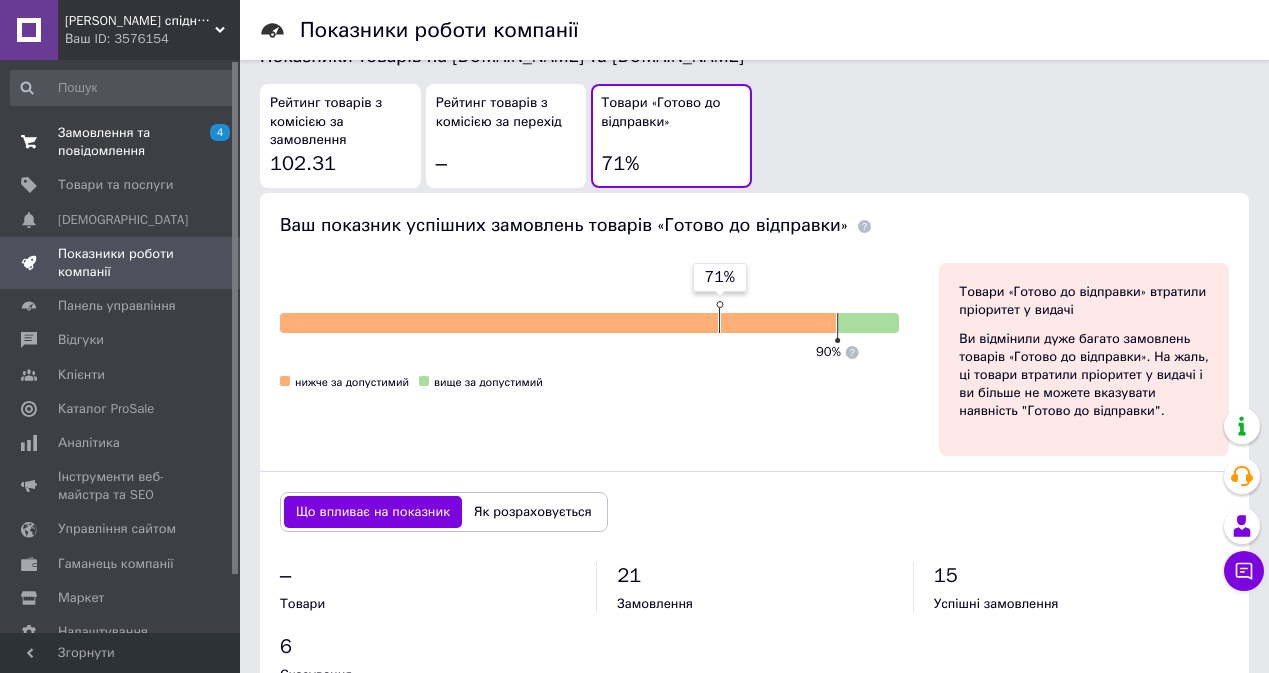 click on "Замовлення та повідомлення" at bounding box center [121, 142] 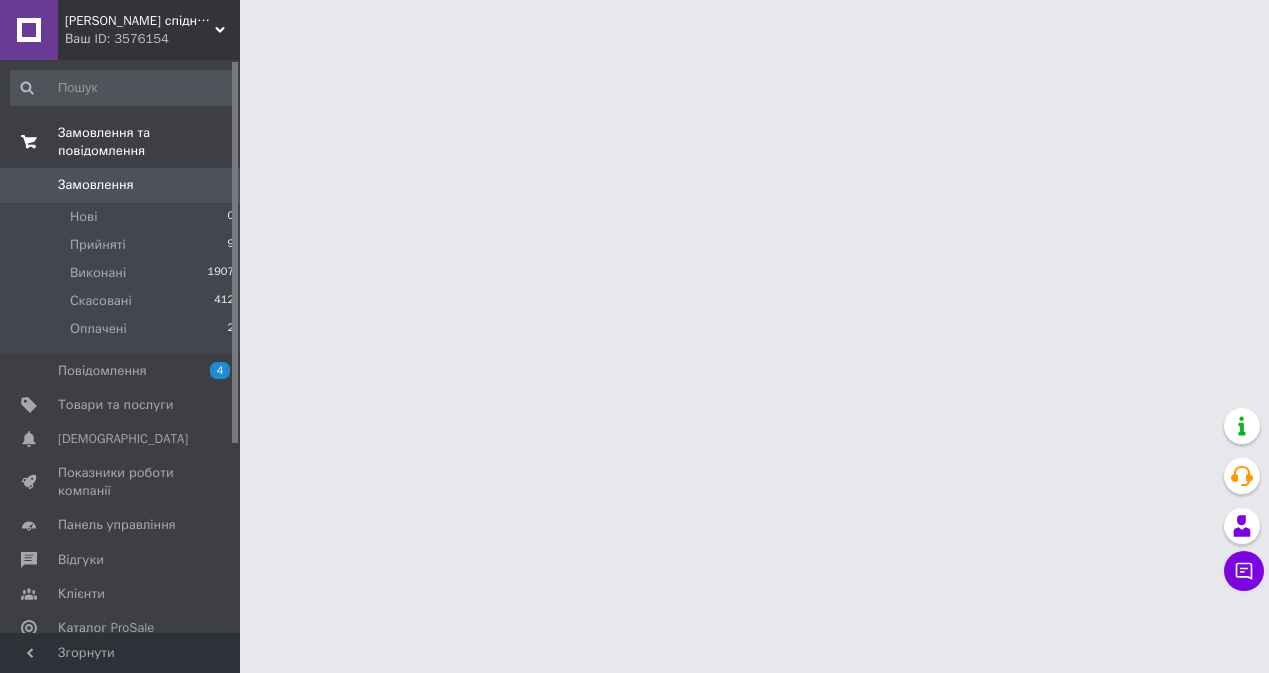 scroll, scrollTop: 0, scrollLeft: 0, axis: both 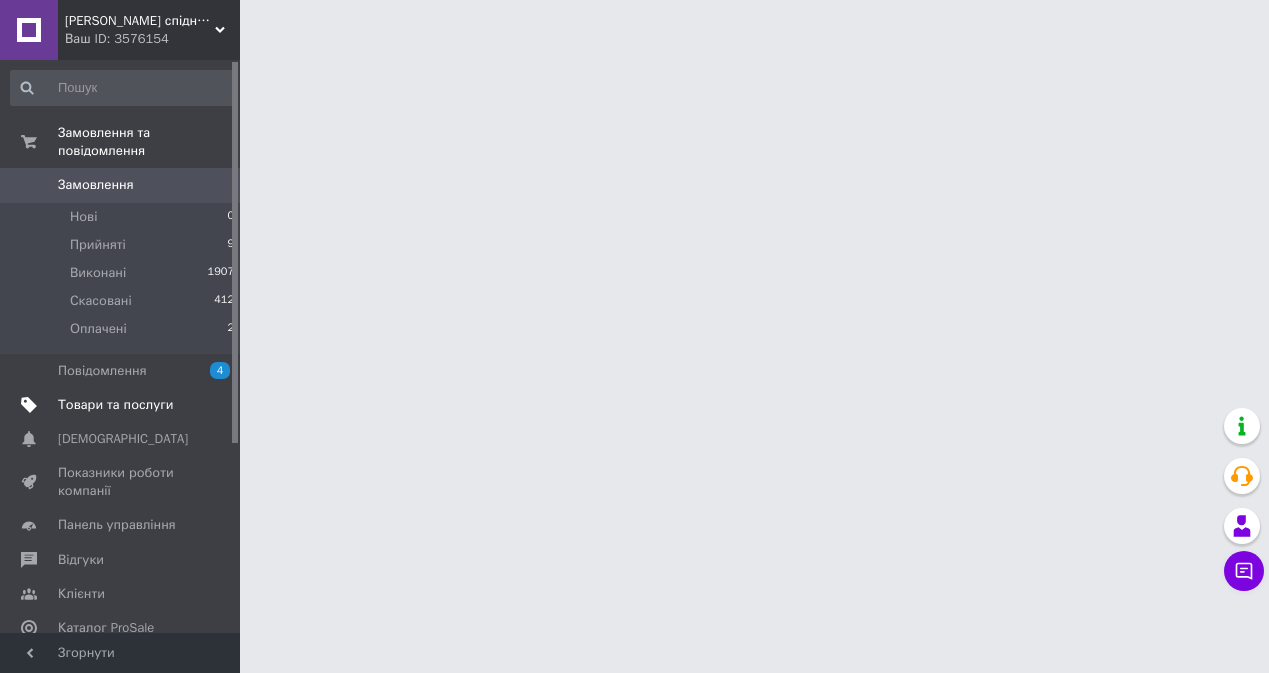 click on "Товари та послуги" at bounding box center [115, 405] 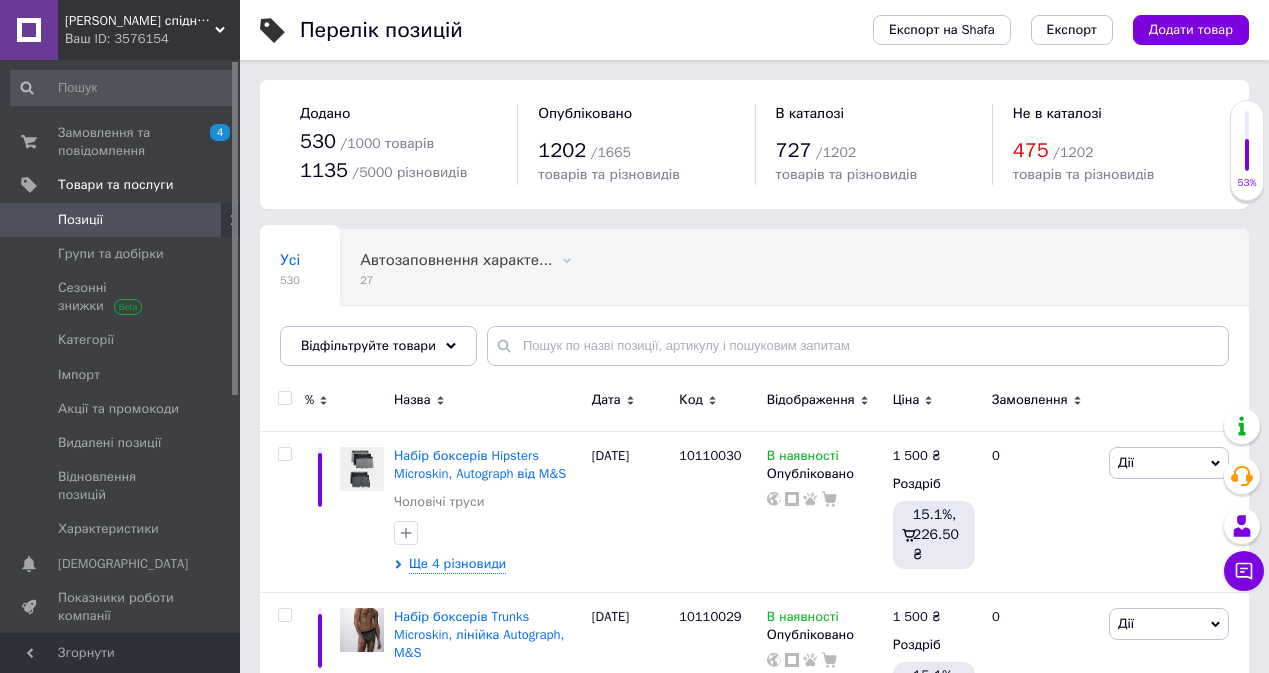 scroll, scrollTop: 0, scrollLeft: 0, axis: both 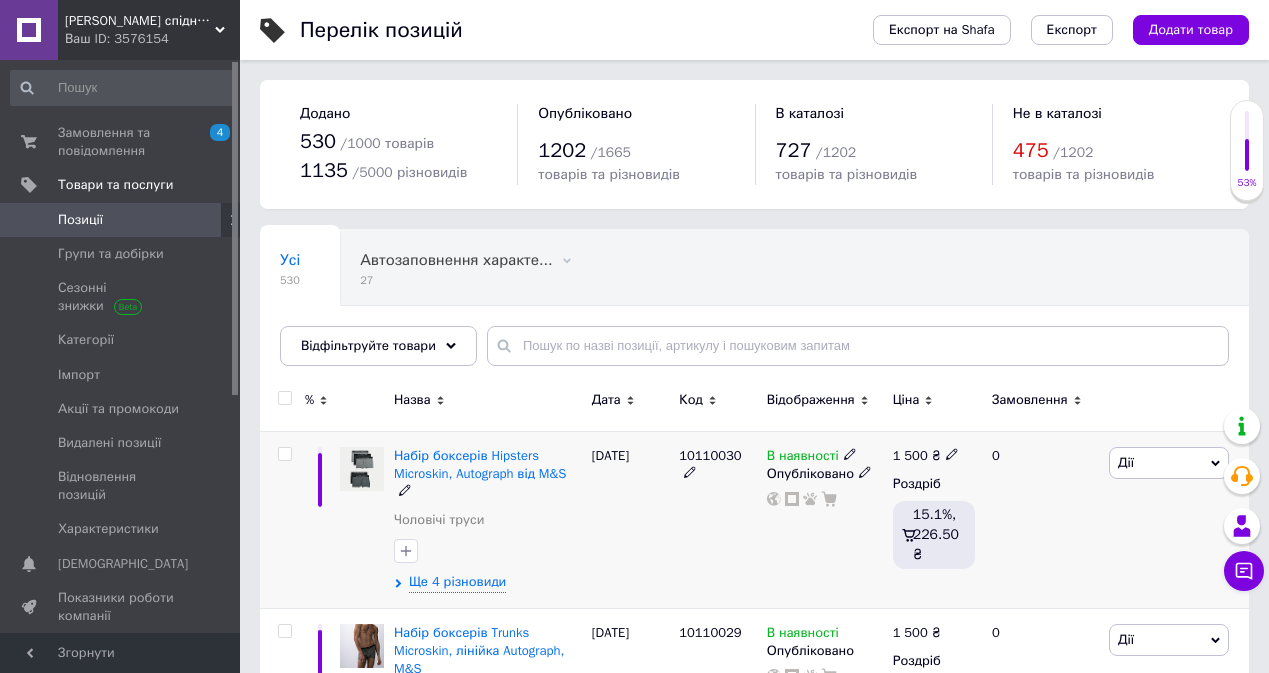 click 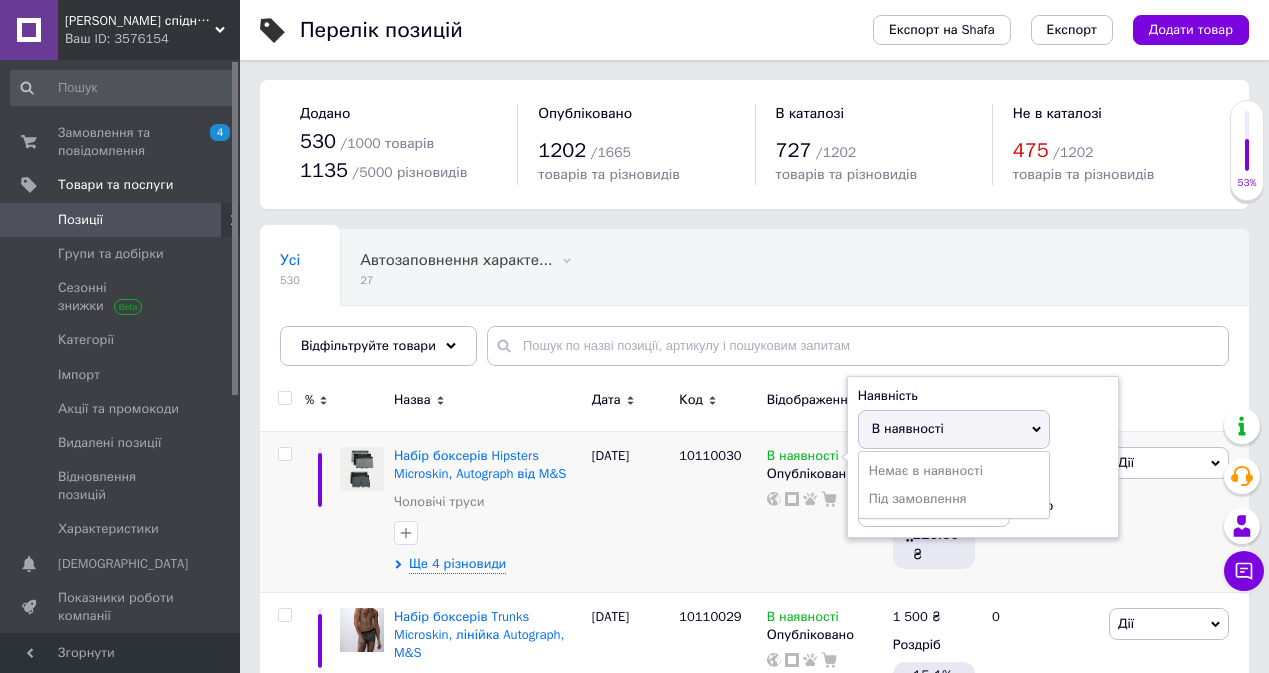 click on "Усі 530 Автозаповнення характе... 27 Видалити Редагувати Ok Відфільтровано...  Зберегти" at bounding box center [515, 268] 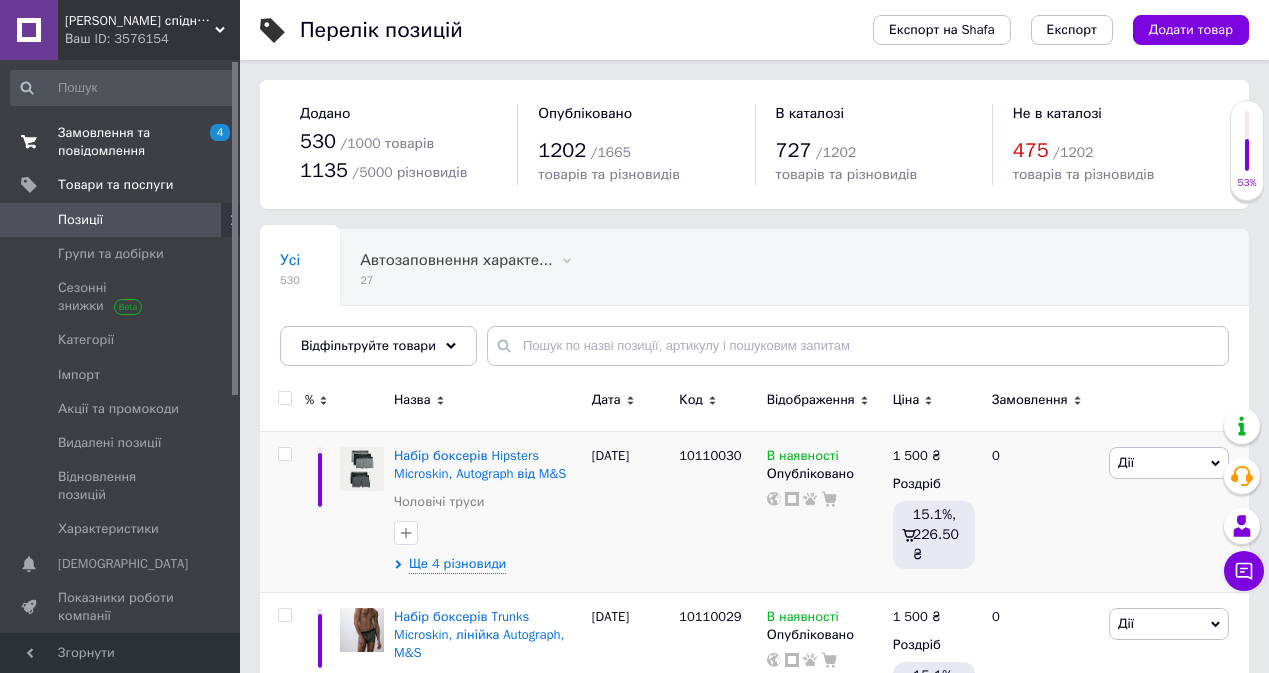 click on "Замовлення та повідомлення" at bounding box center (121, 142) 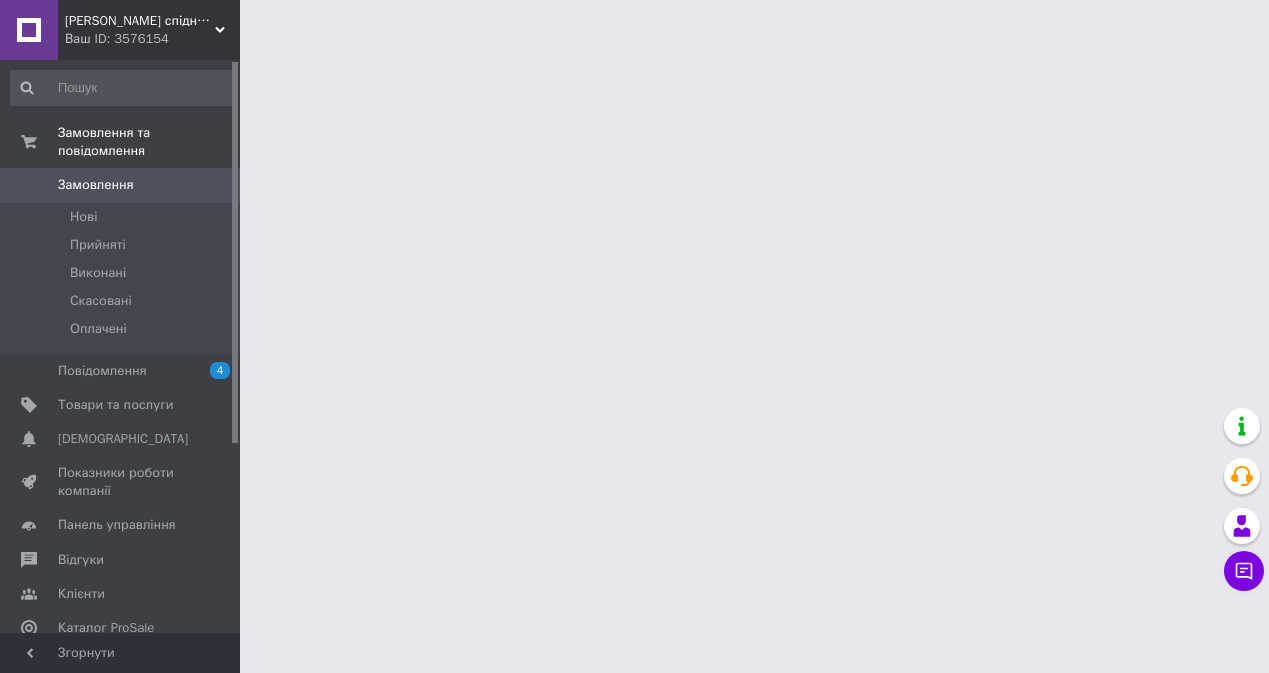 scroll, scrollTop: 0, scrollLeft: 0, axis: both 